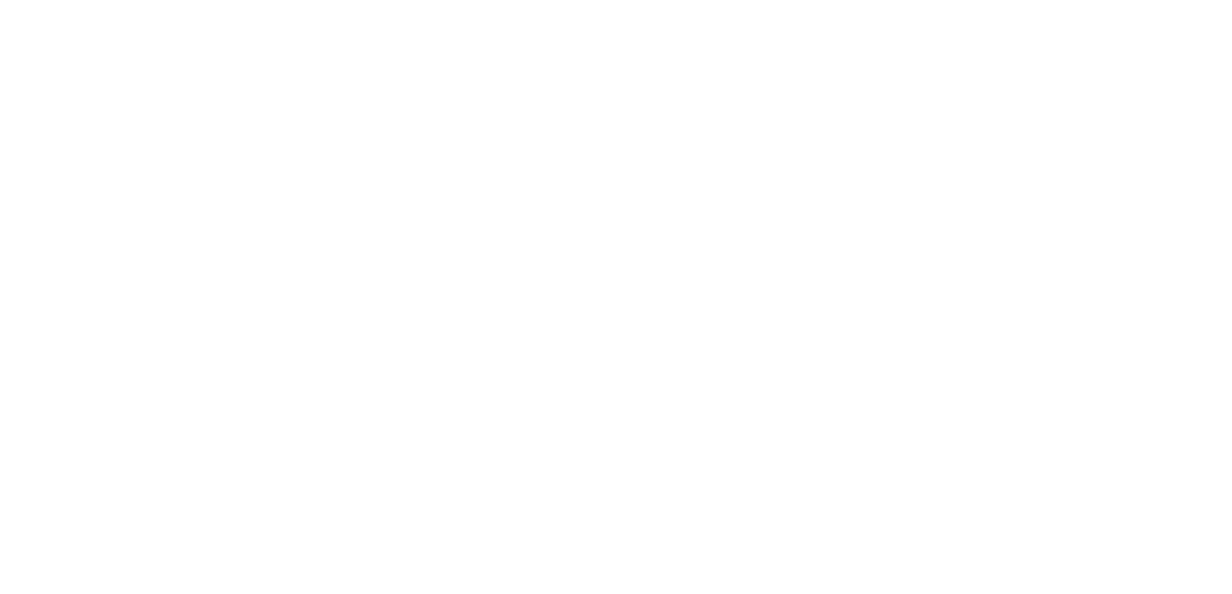 scroll, scrollTop: 0, scrollLeft: 0, axis: both 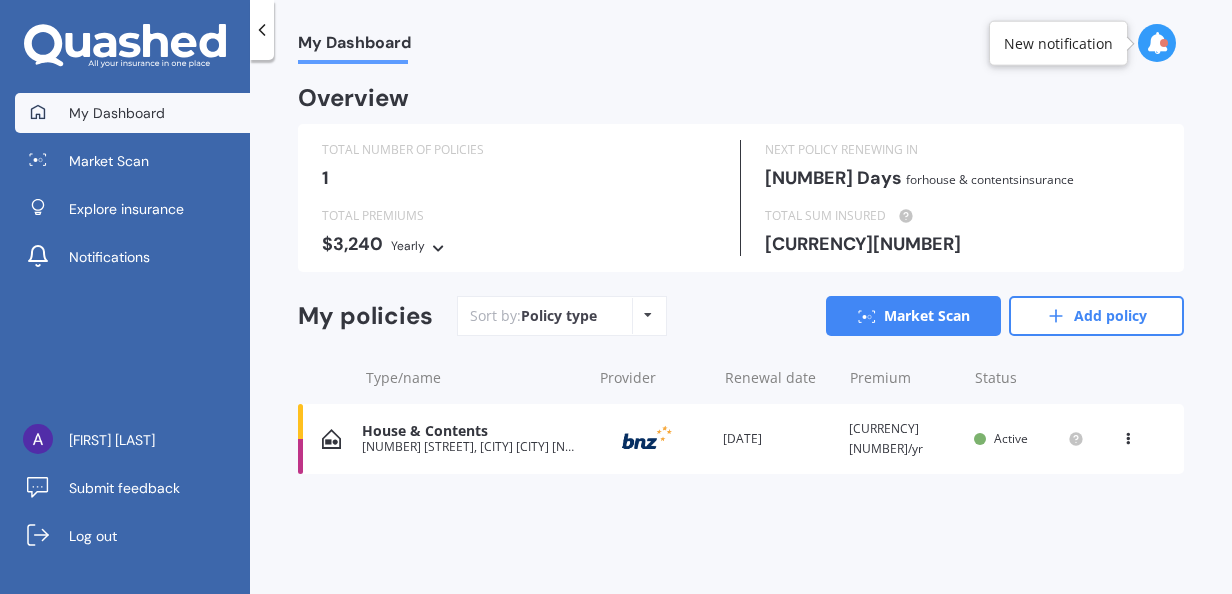 click at bounding box center [648, 315] 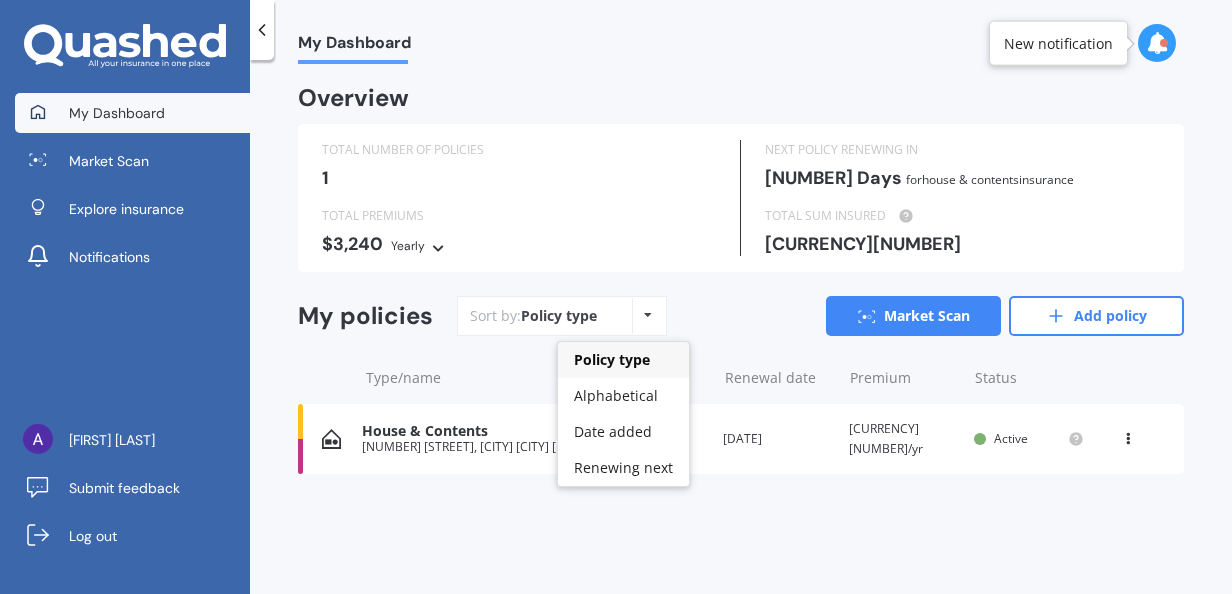 click on "My Dashboard Overview TOTAL NUMBER OF POLICIES 1 NEXT POLICY RENEWING IN [NUMBER] Days for House & Contents insurance TOTAL PREMIUMS [CURRENCY][NUMBER] Yearly Yearly Six-Monthly Quarterly Monthly Fortnightly Weekly TOTAL SUM INSURED [CURRENCY][NUMBER] My policies Sort by: Policy type Policy type Alphabetical Date added Renewing next Market Scan Add policy Type/name Provider Renewal date Premium You are paying Status House & Contents [NUMBER] [STREET], [CITY] [CITY] [NUMBER] Provider Renewal date [DATE] Premium [CURRENCY][NUMBER]/yr You are paying Monthly Status Active View option View policy Delete House & Contents [NUMBER] [STREET], [CITY] [CITY] [NUMBER] Provider Renewal date [DATE] Premium [CURRENCY][NUMBER]/yr You are paying Monthly Status Active View option View policy Delete" at bounding box center [741, 331] 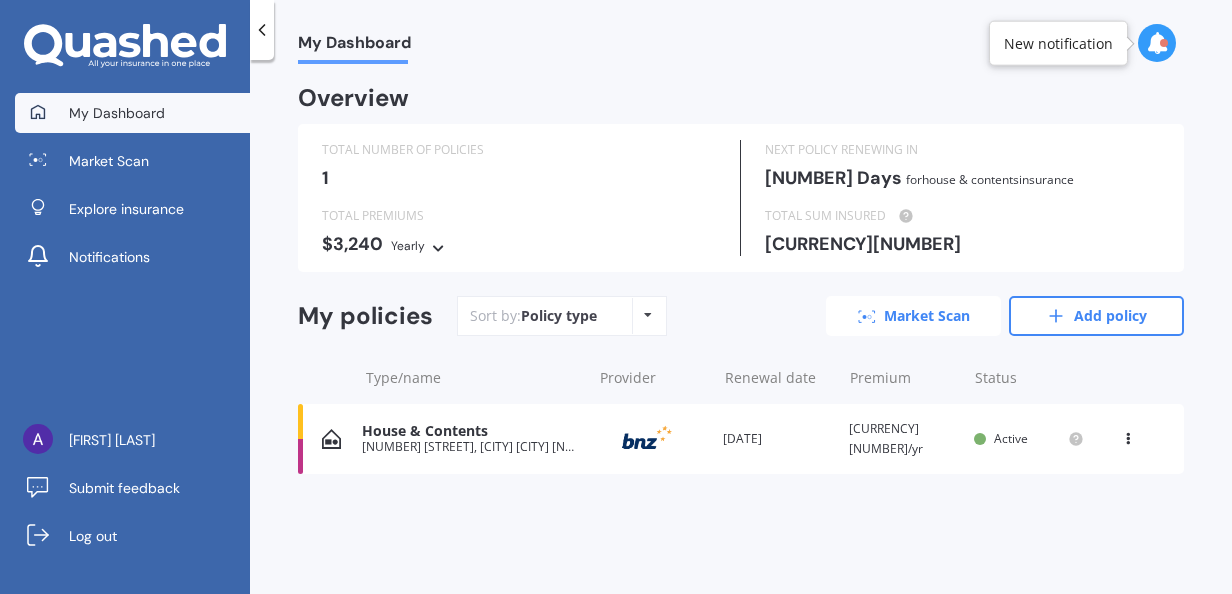 click on "Market Scan" at bounding box center (913, 316) 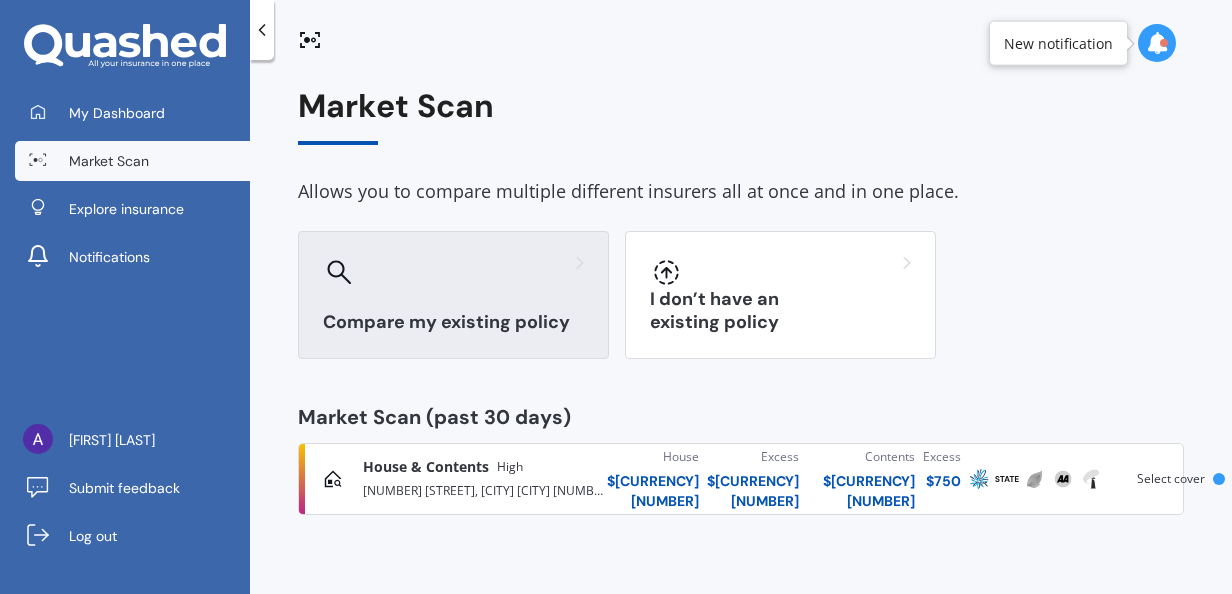 click on "Compare my existing policy" at bounding box center (453, 322) 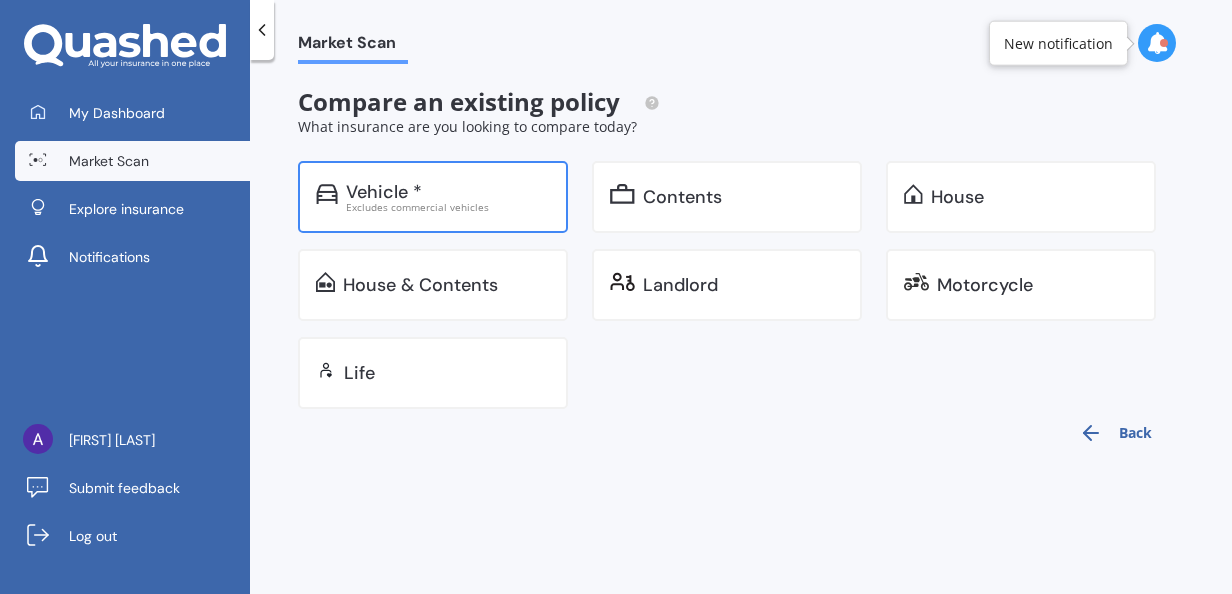 click on "Vehicle *" at bounding box center (384, 192) 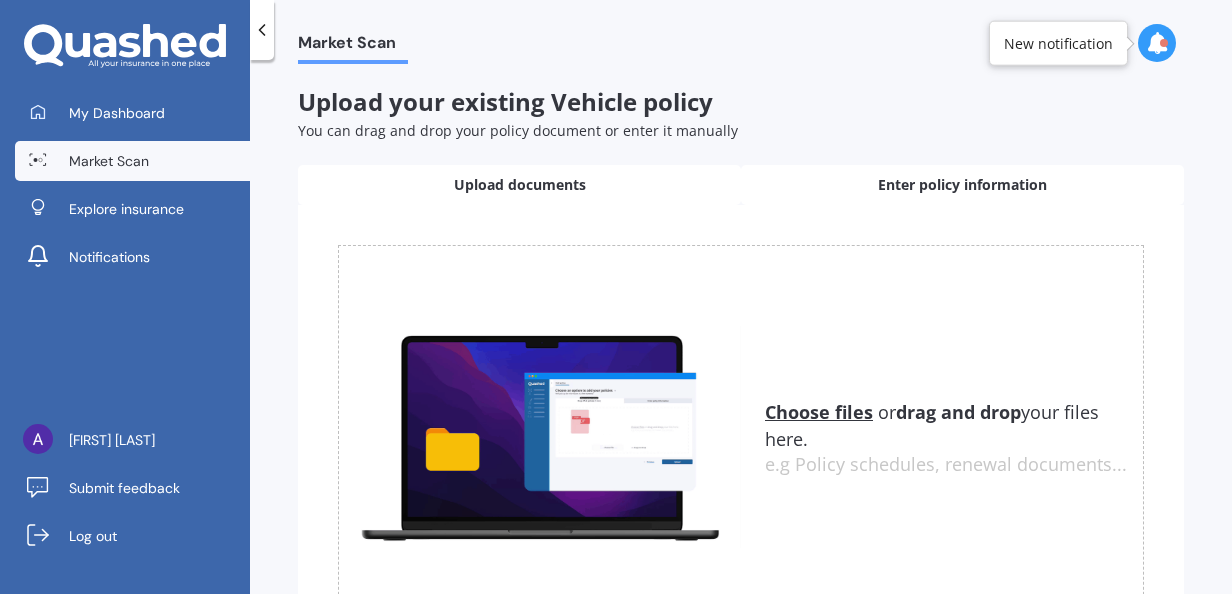 click on "Enter policy information" at bounding box center (520, 185) 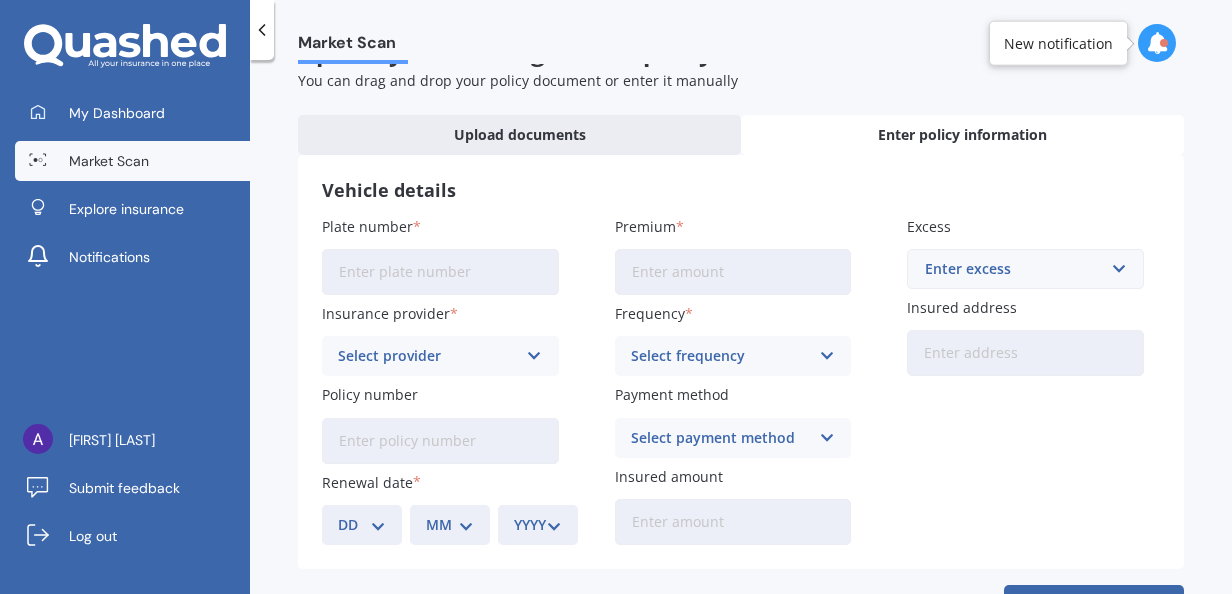 scroll, scrollTop: 0, scrollLeft: 0, axis: both 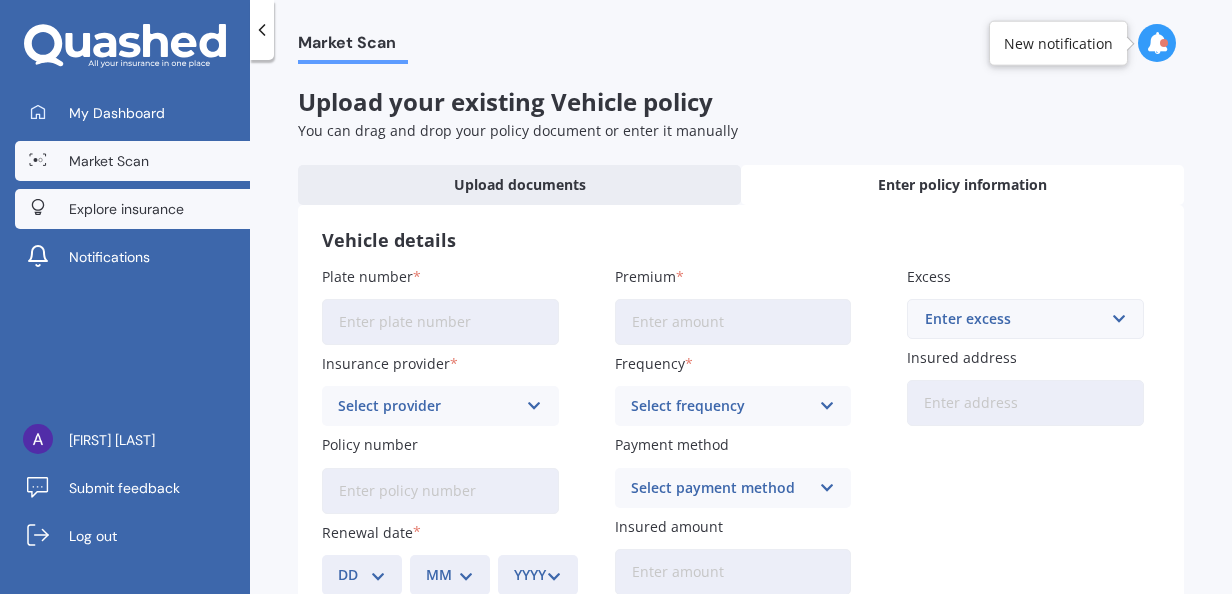 click on "Explore insurance" at bounding box center (126, 209) 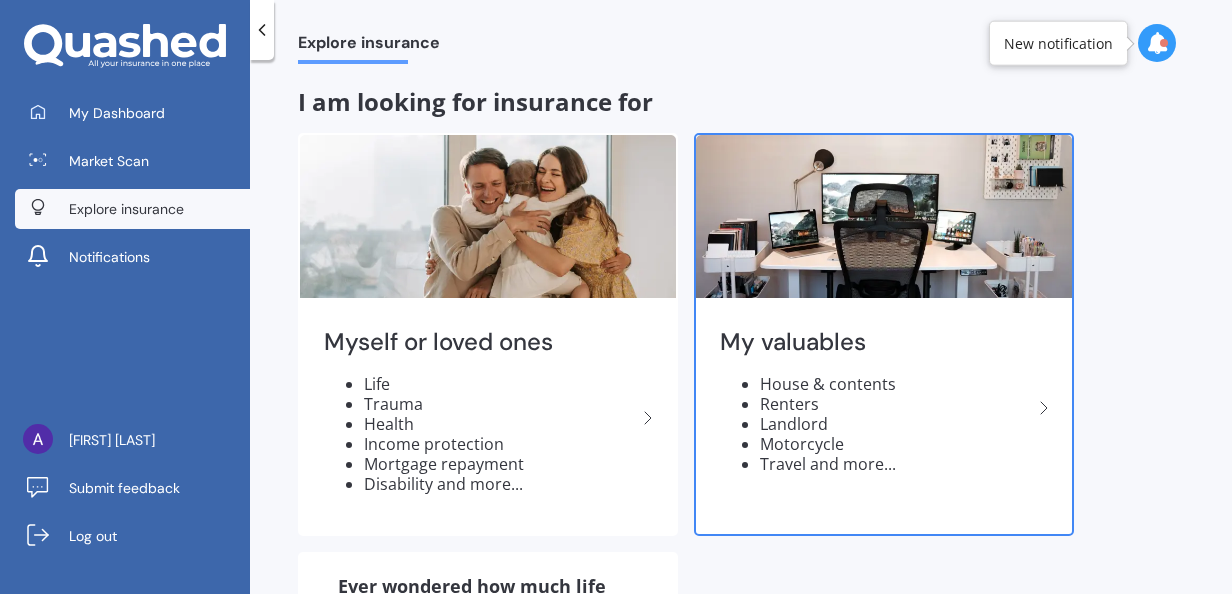 click on "My valuables" at bounding box center [480, 342] 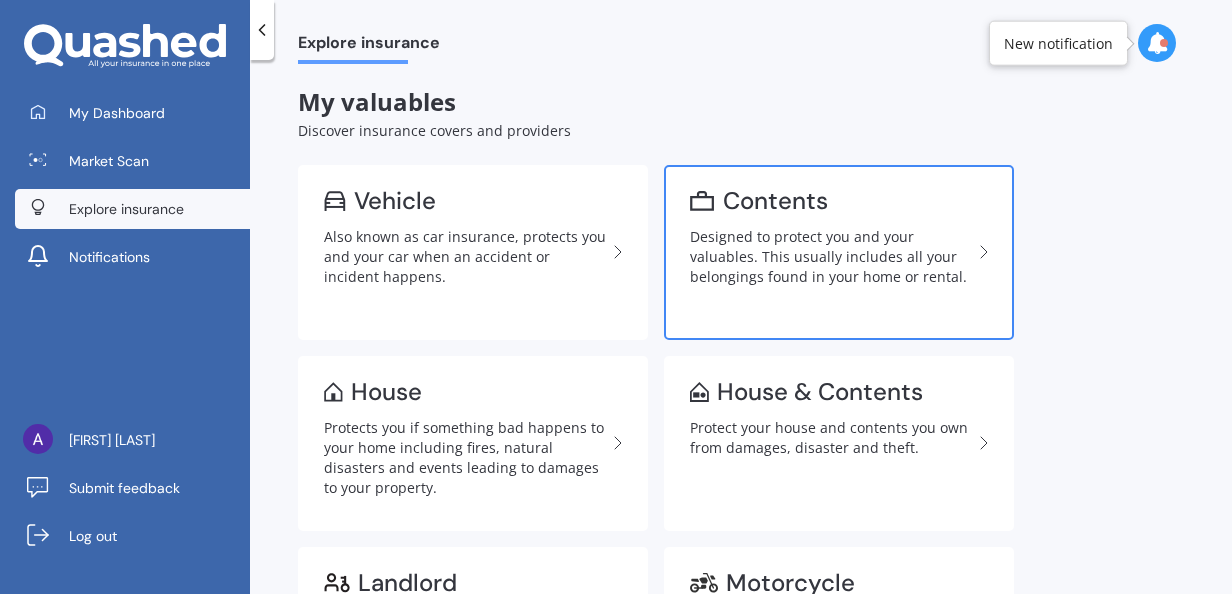 click on "Designed to protect you and your valuables. This usually includes all your belongings found in your home or rental." at bounding box center [831, 257] 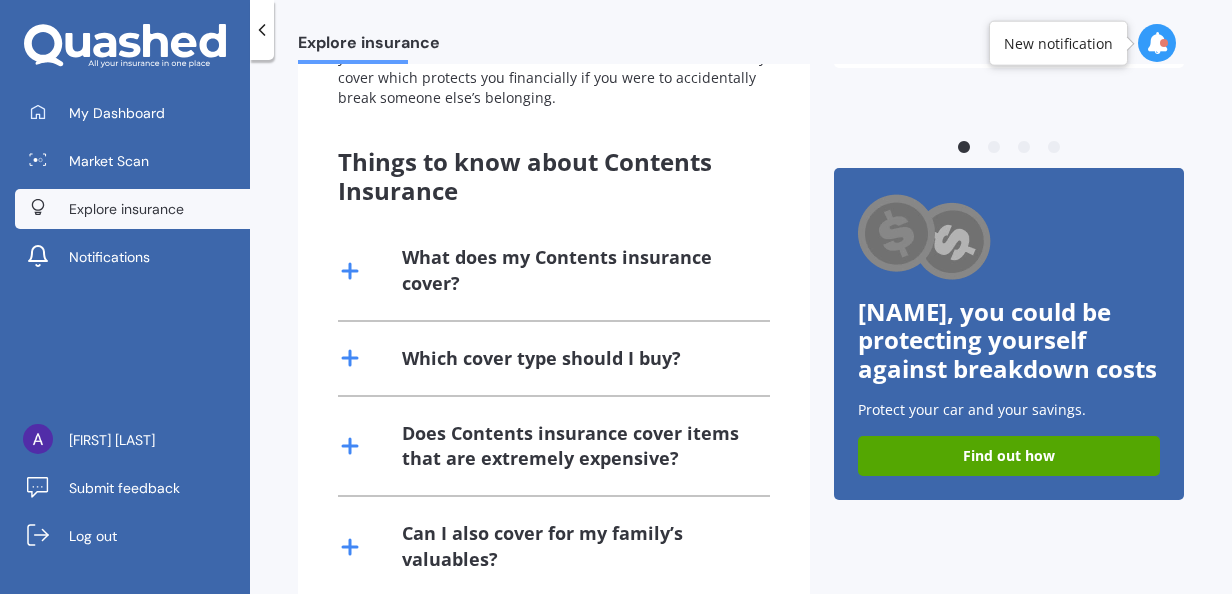 scroll, scrollTop: 414, scrollLeft: 0, axis: vertical 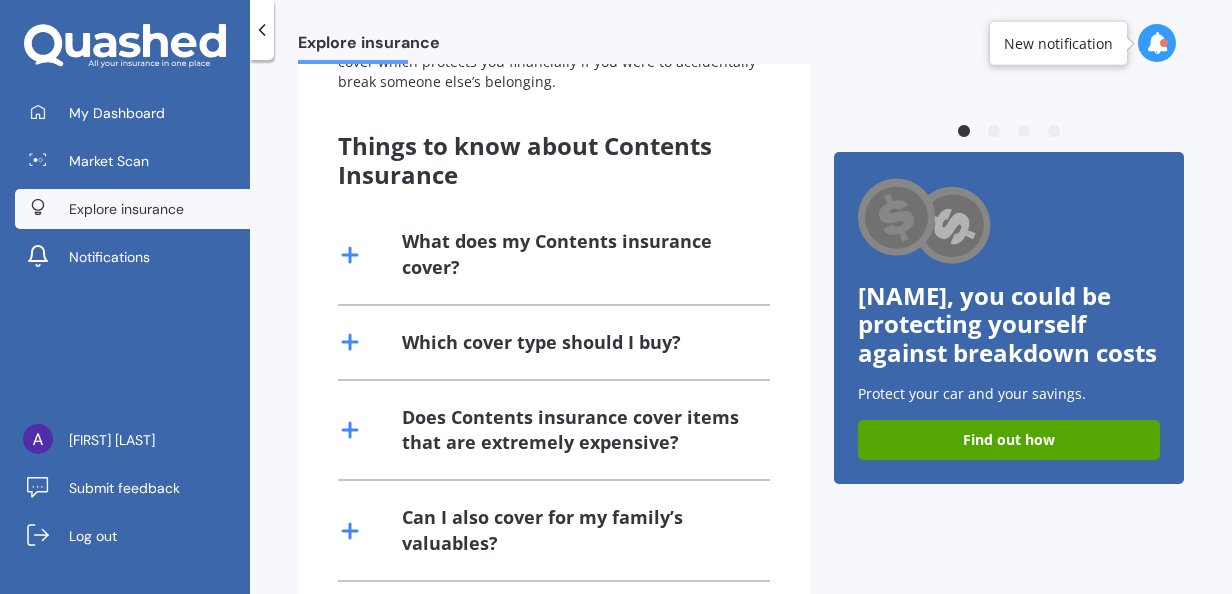 click on "What does my Contents insurance cover?" at bounding box center [574, 254] 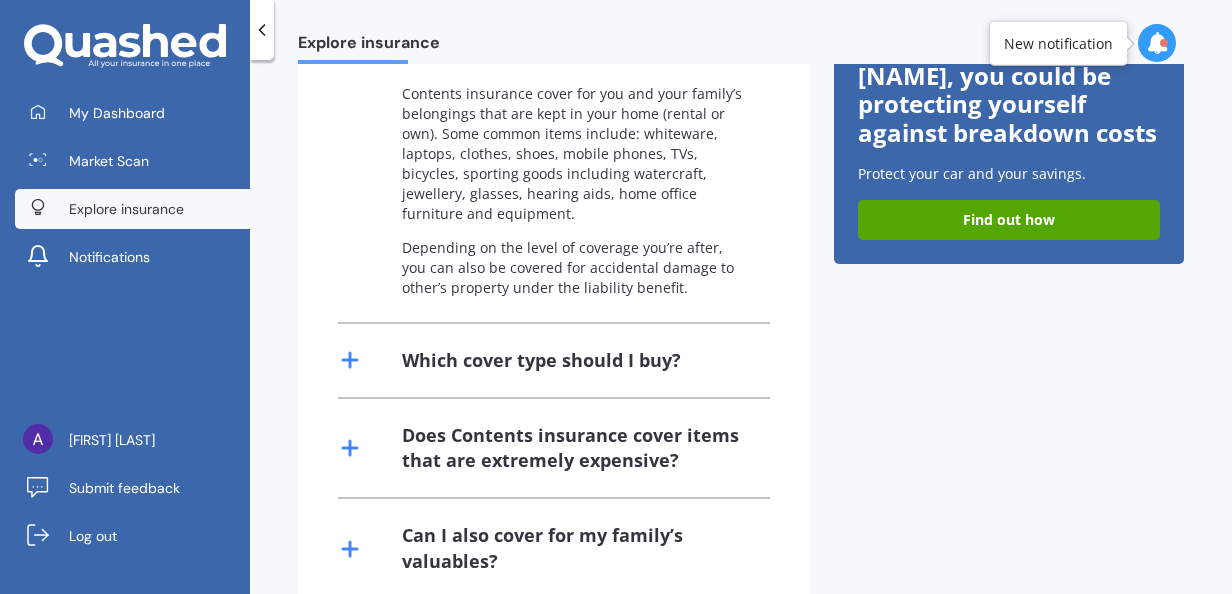 scroll, scrollTop: 667, scrollLeft: 0, axis: vertical 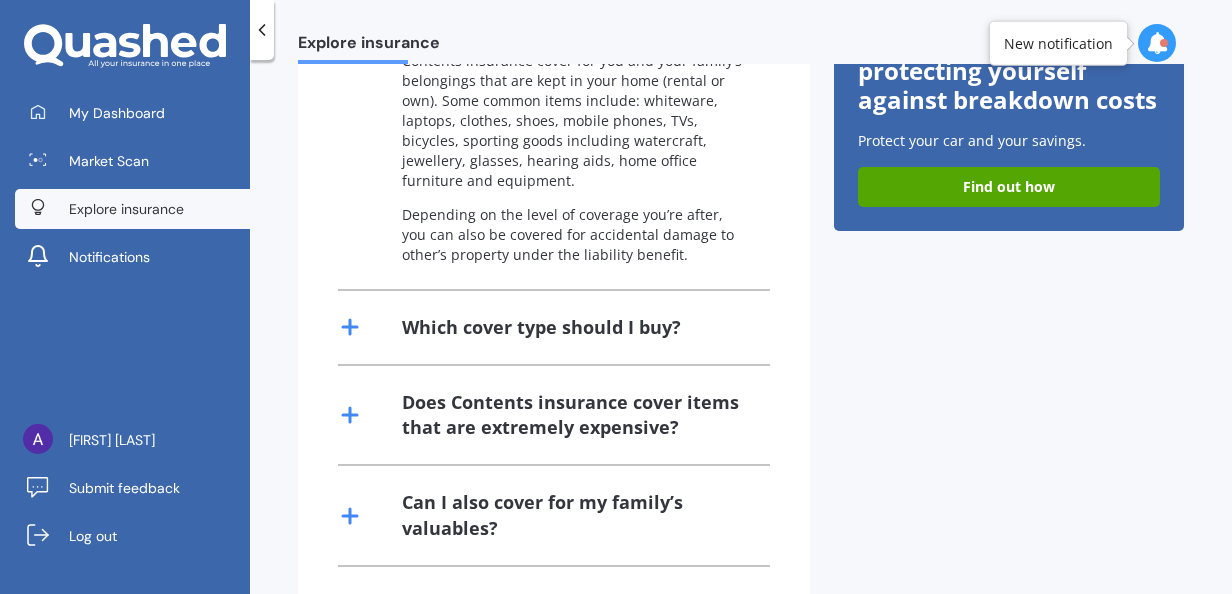 click on "Which cover type should I buy?" at bounding box center (574, 1) 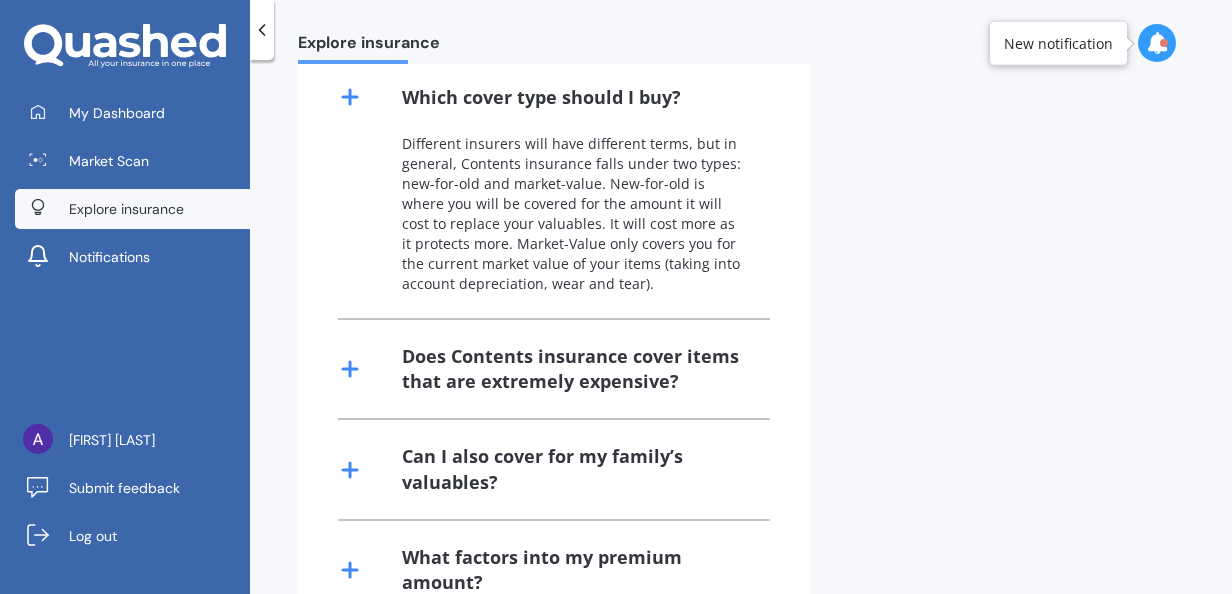 scroll, scrollTop: 901, scrollLeft: 0, axis: vertical 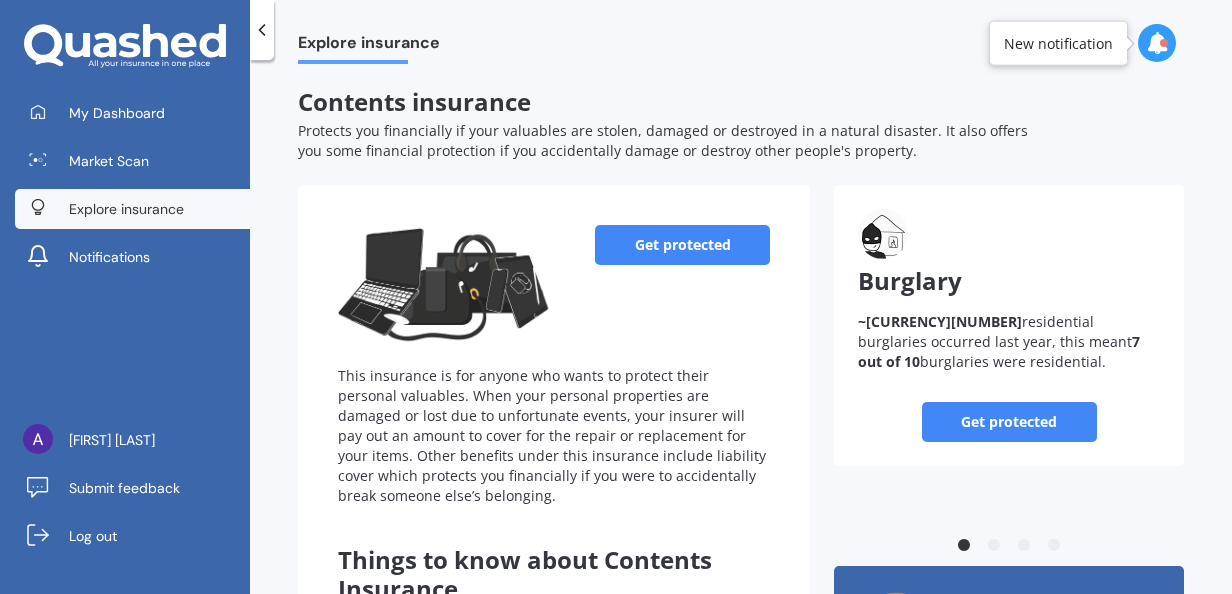 click on "Get protected" at bounding box center [682, 245] 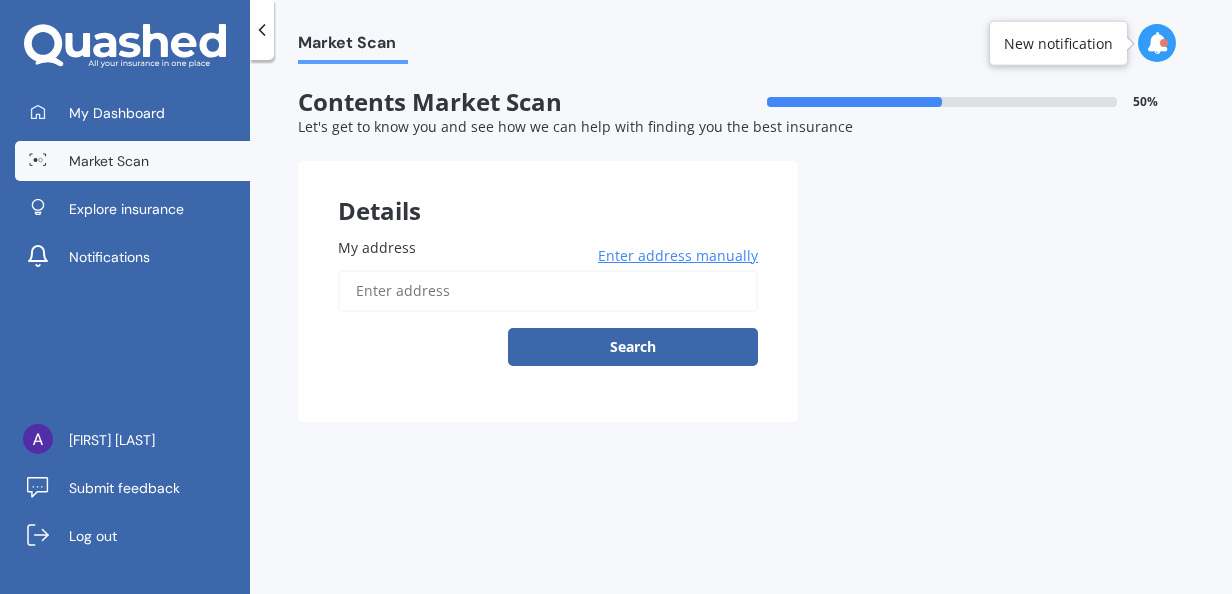 click on "My address" at bounding box center (544, 247) 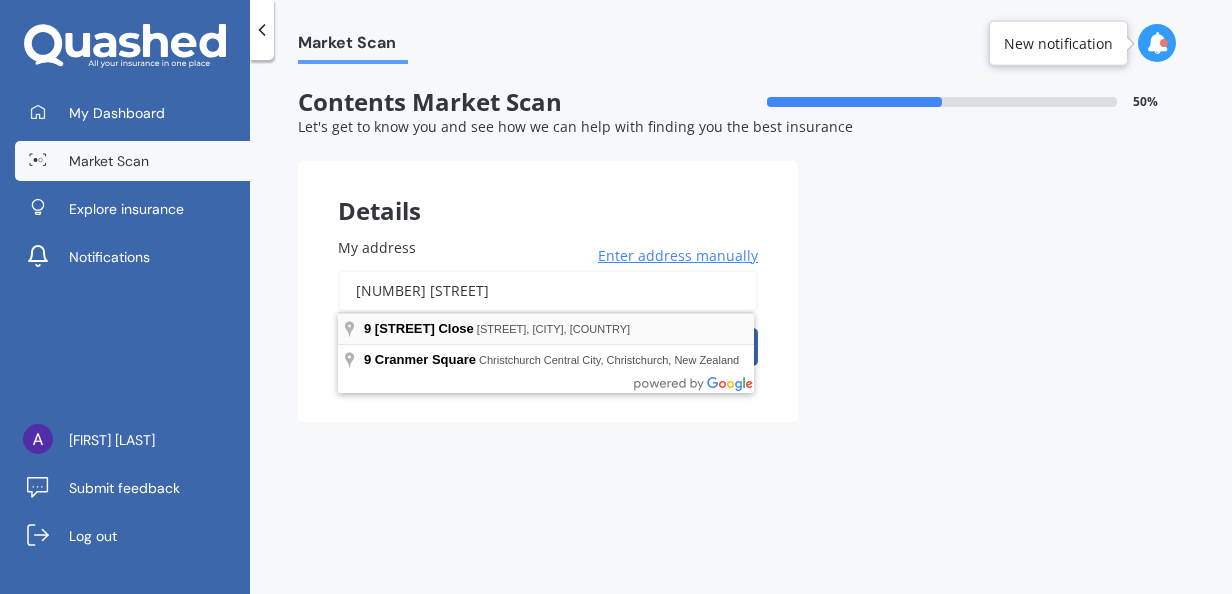 type on "[NUMBER] [STREET]" 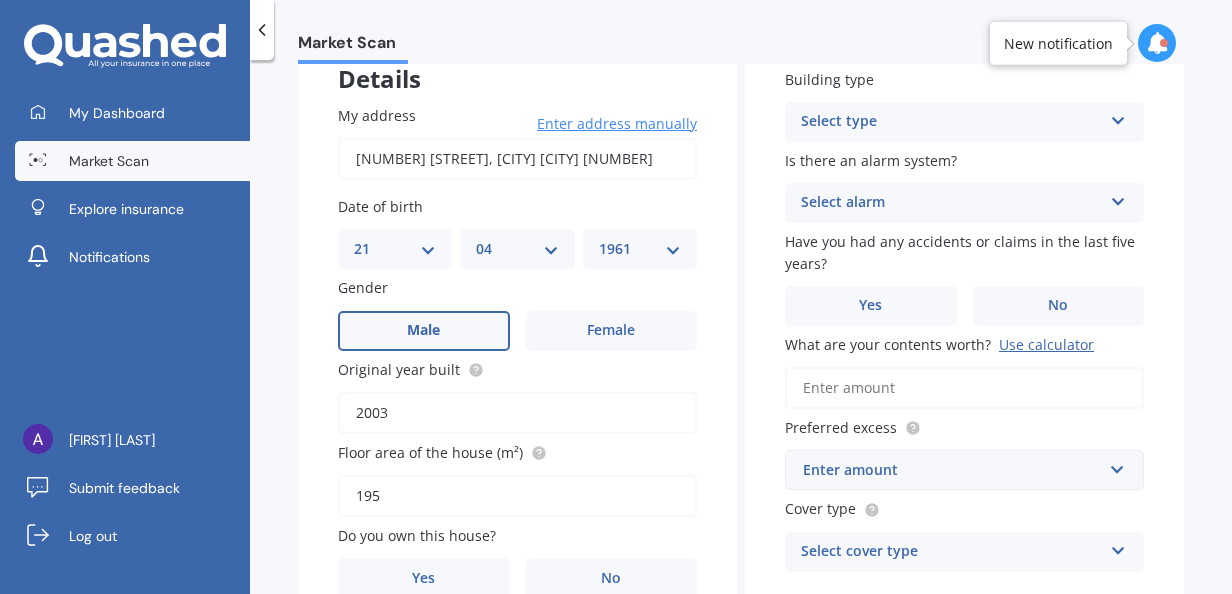 scroll, scrollTop: 0, scrollLeft: 0, axis: both 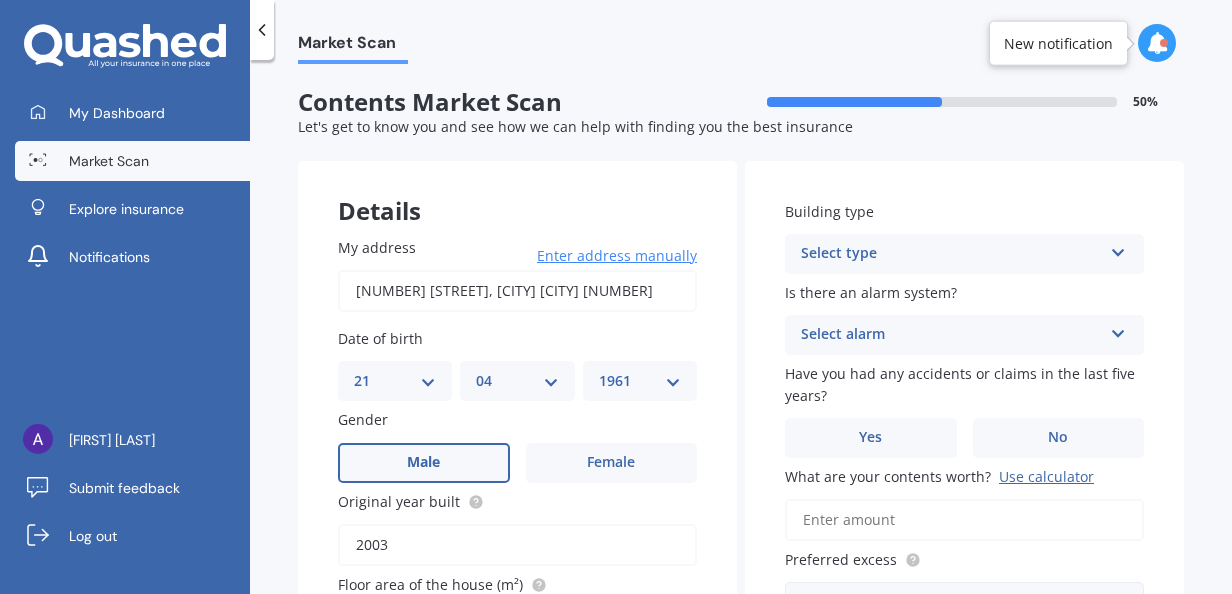 click on "2003" at bounding box center (517, 545) 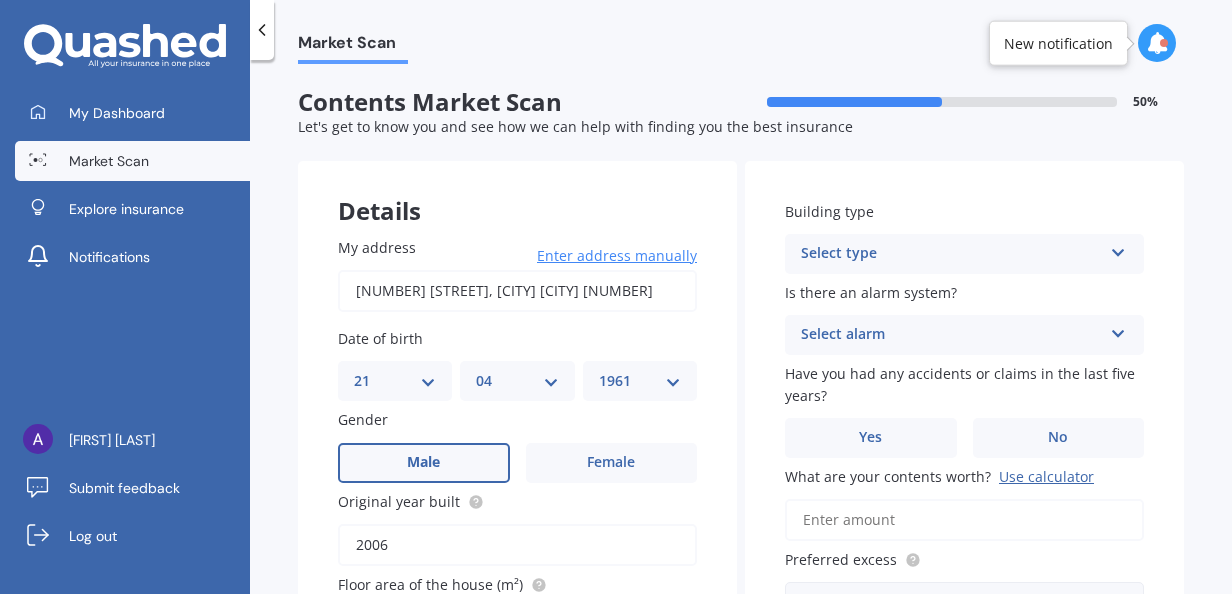 type on "2006" 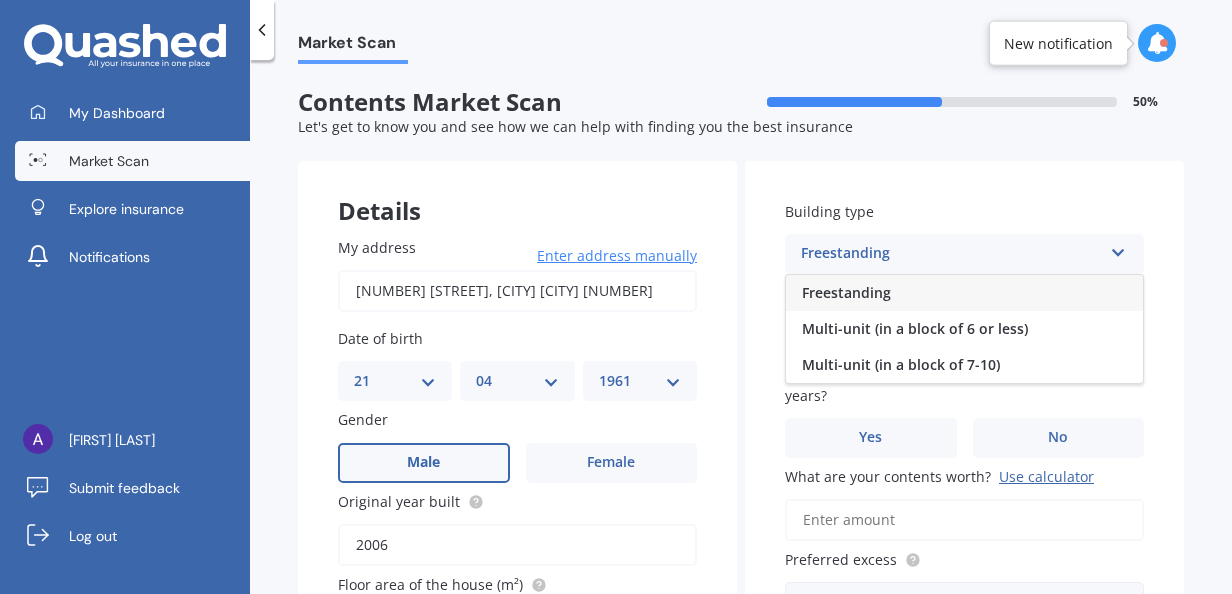 click on "Freestanding" at bounding box center (846, 292) 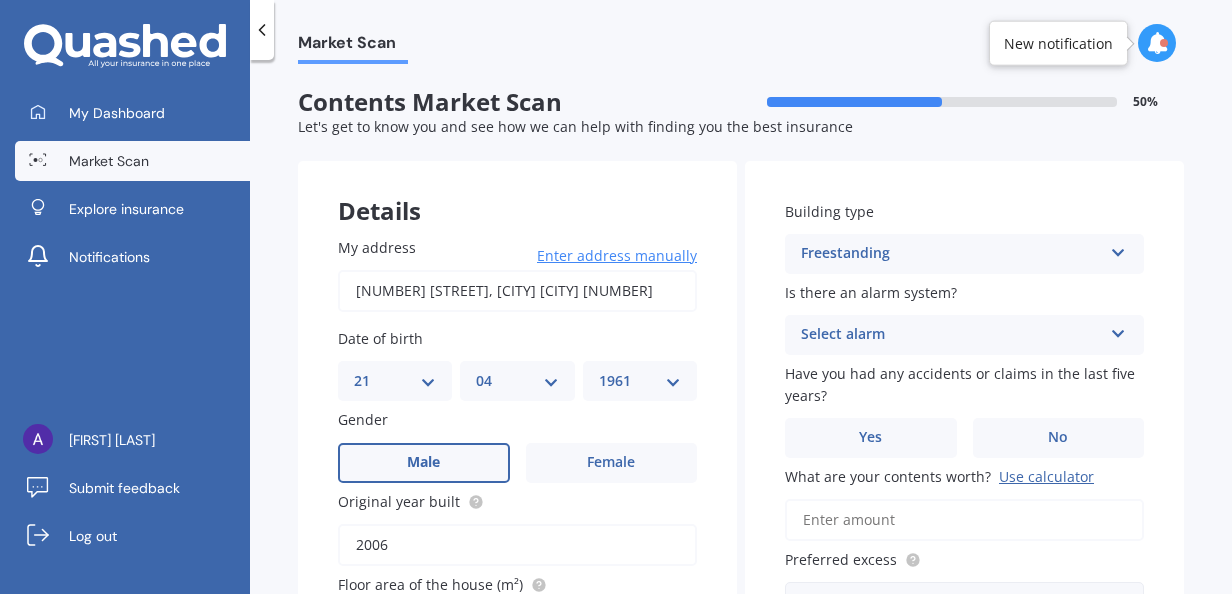 click on "Select alarm" at bounding box center (951, 335) 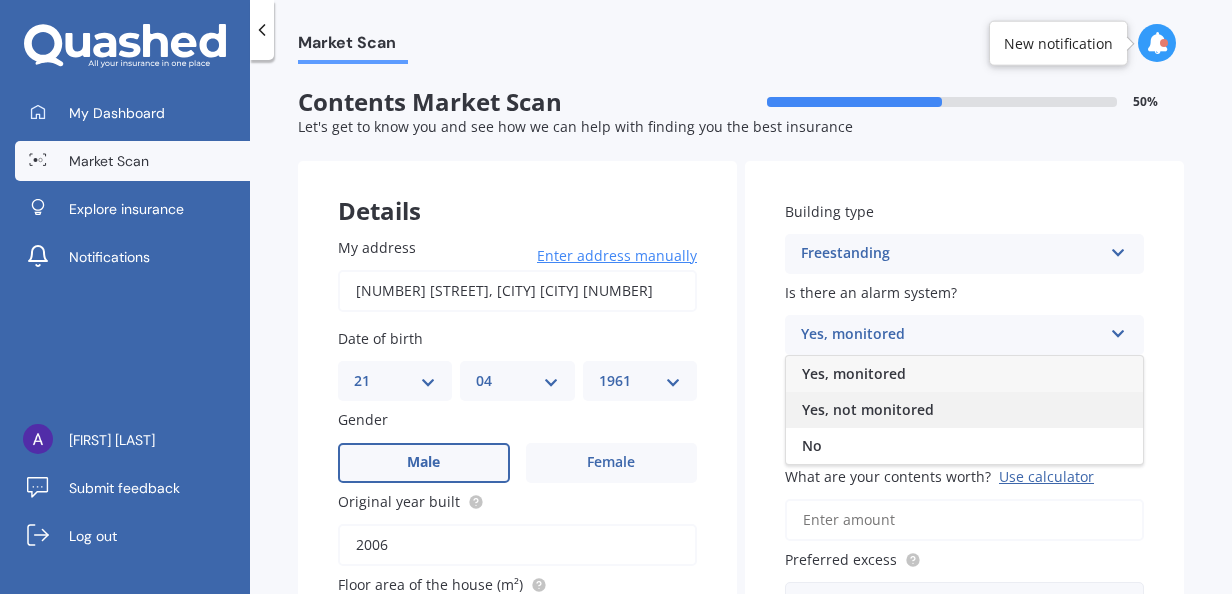 click on "Yes, not monitored" at bounding box center (854, 373) 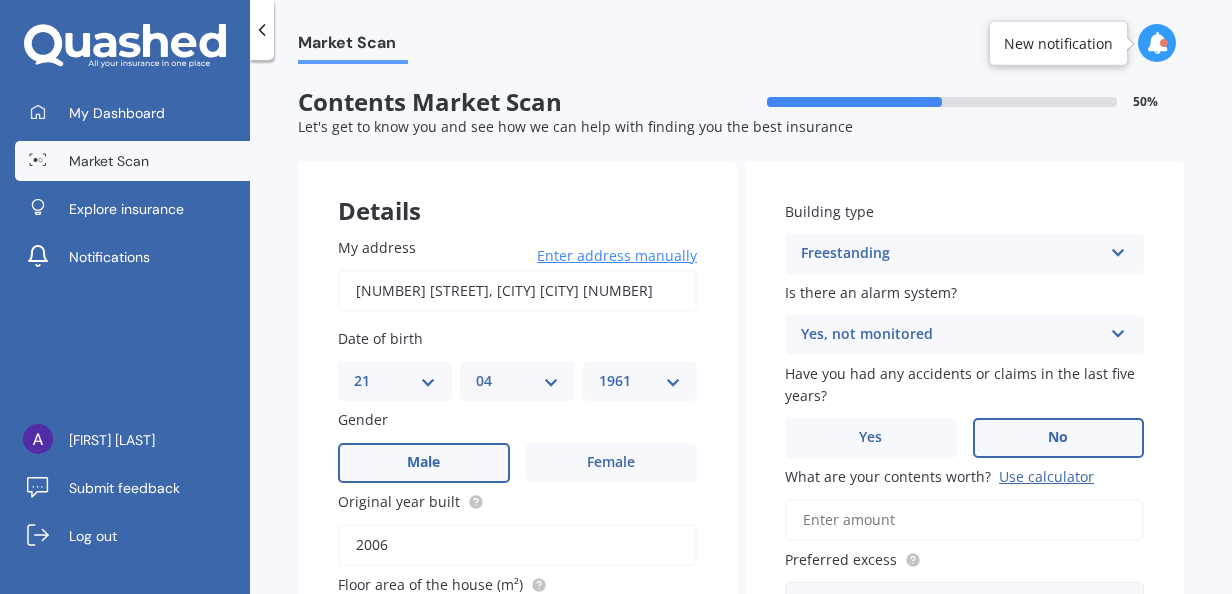 click on "No" at bounding box center [423, 462] 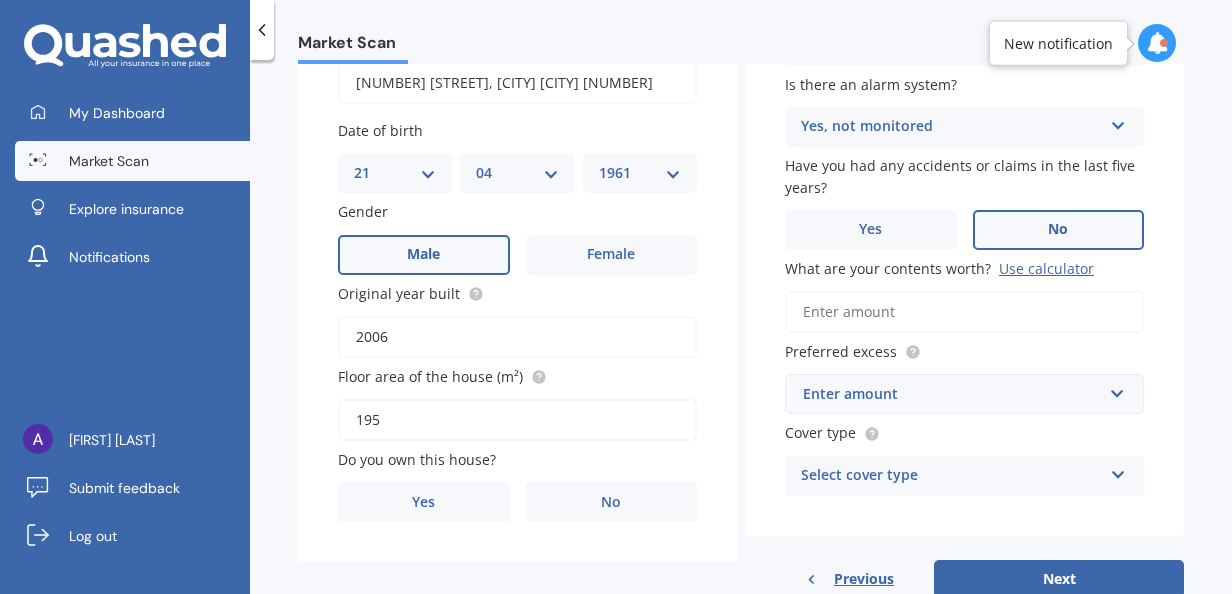 scroll, scrollTop: 228, scrollLeft: 0, axis: vertical 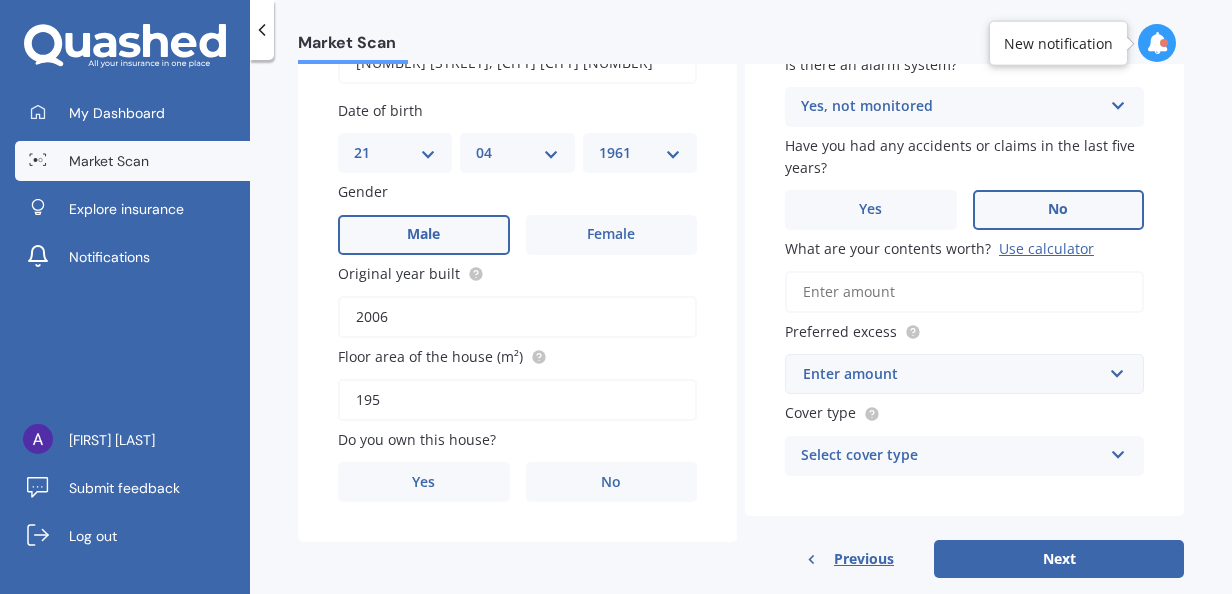 click on "What are your contents worth? Use calculator" at bounding box center (964, 292) 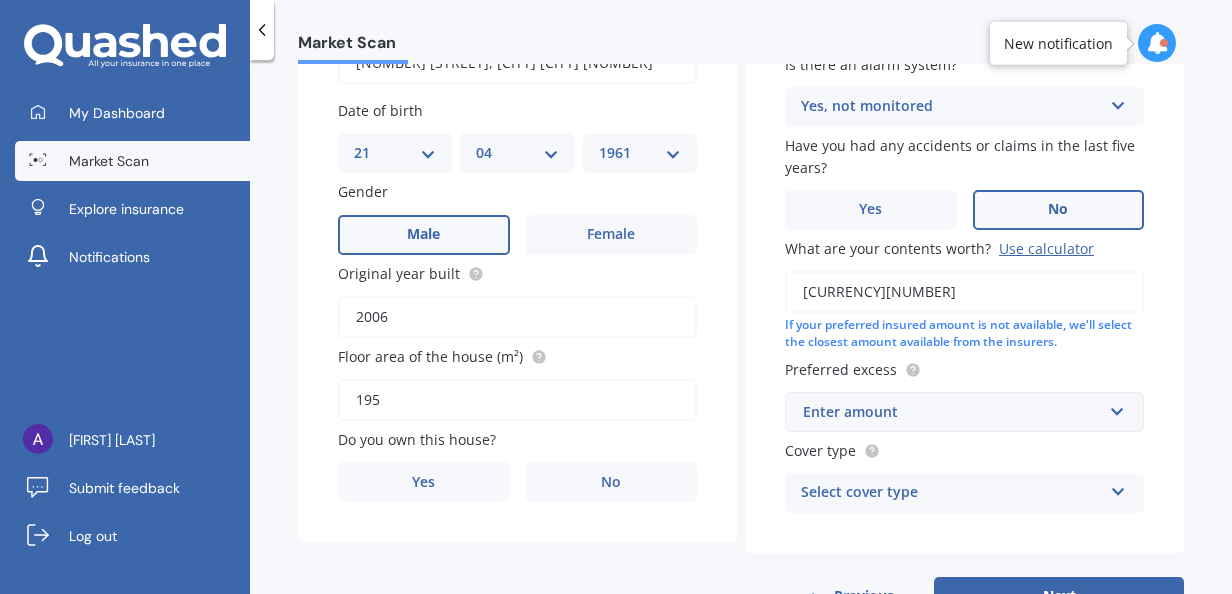type on "[CURRENCY][NUMBER]" 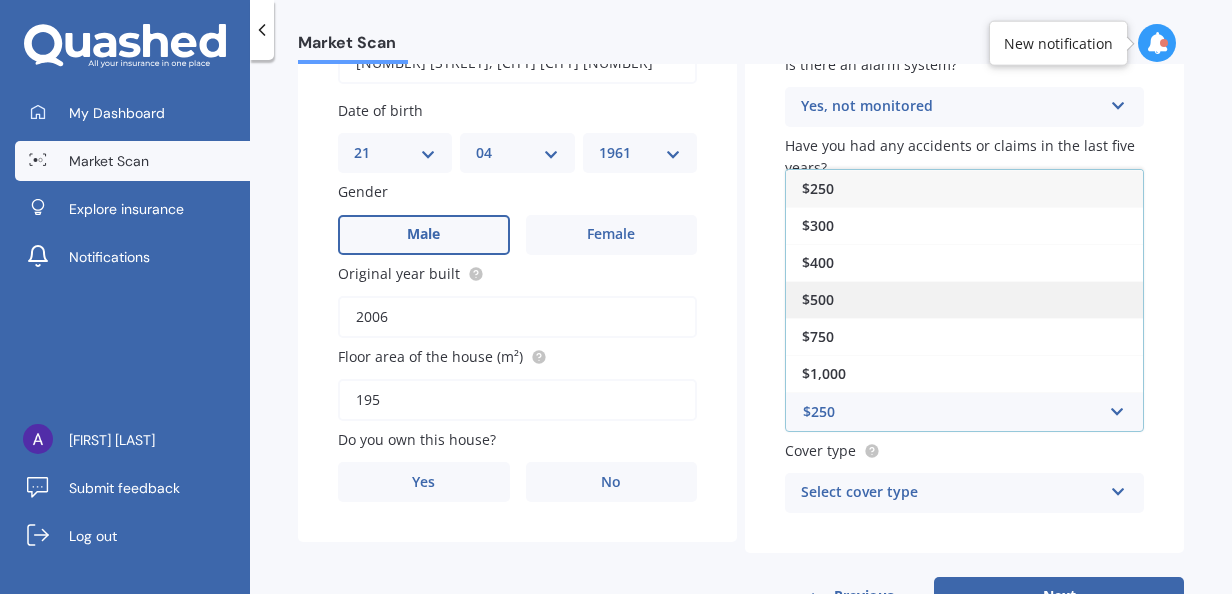click on "$500" at bounding box center [818, 188] 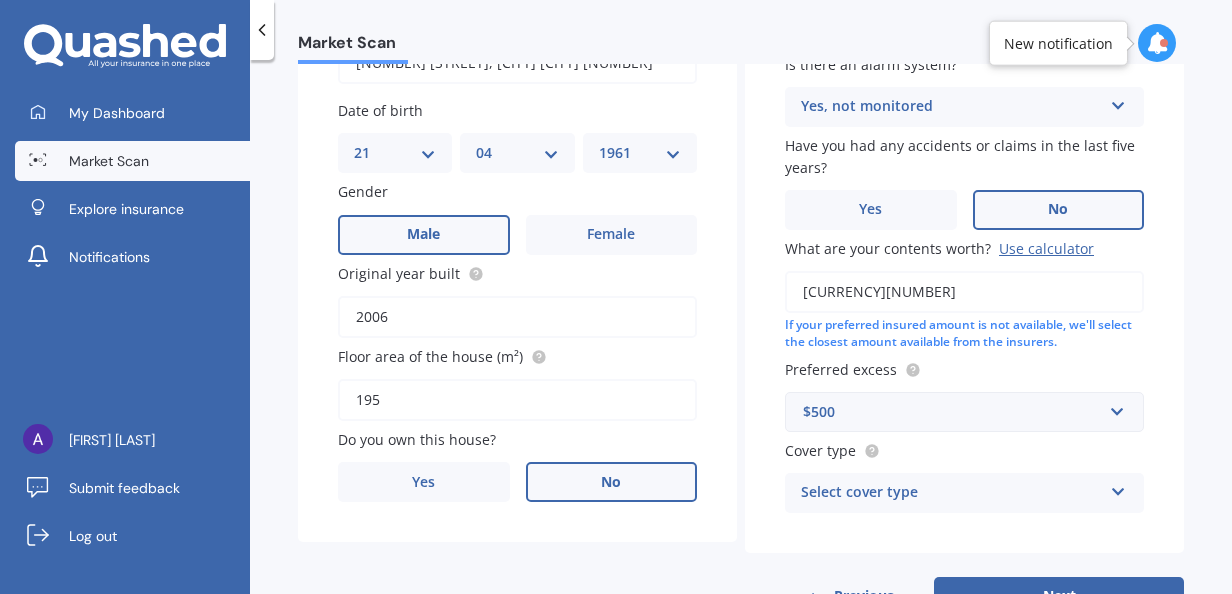 click on "No" at bounding box center (612, 235) 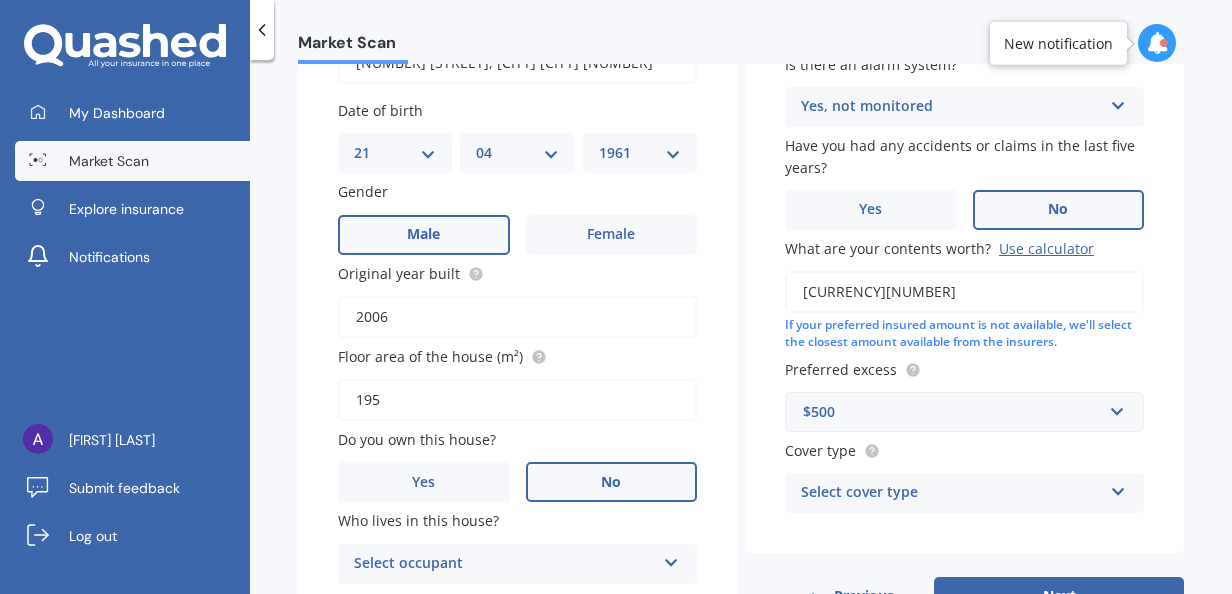 click on "Select cover type" at bounding box center (504, 564) 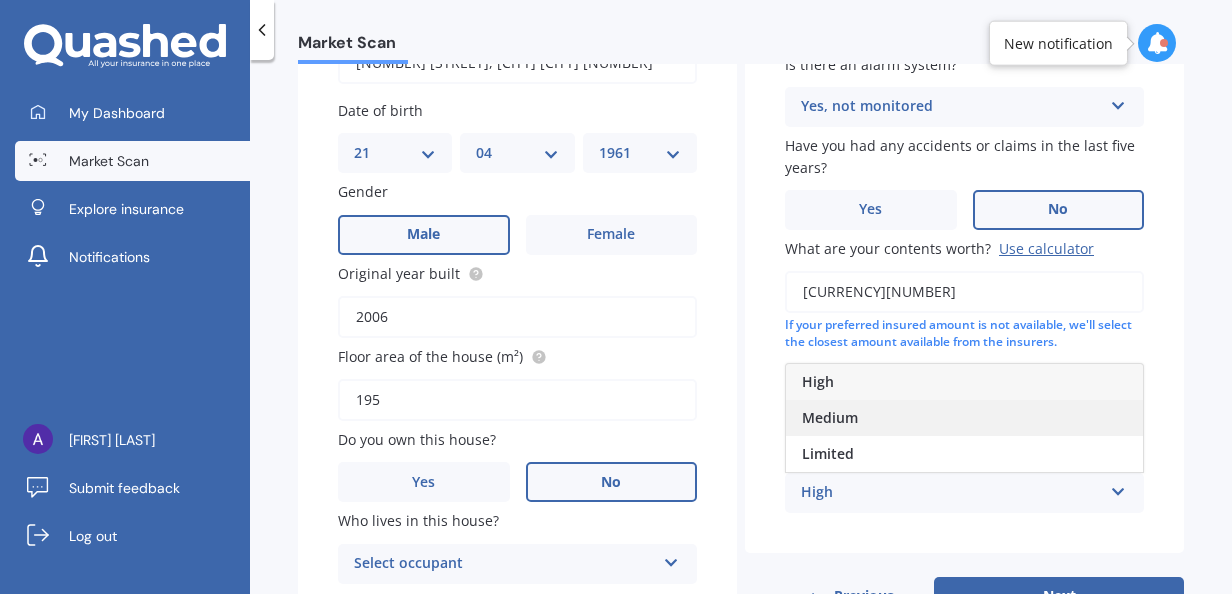 click on "Medium" at bounding box center (818, 381) 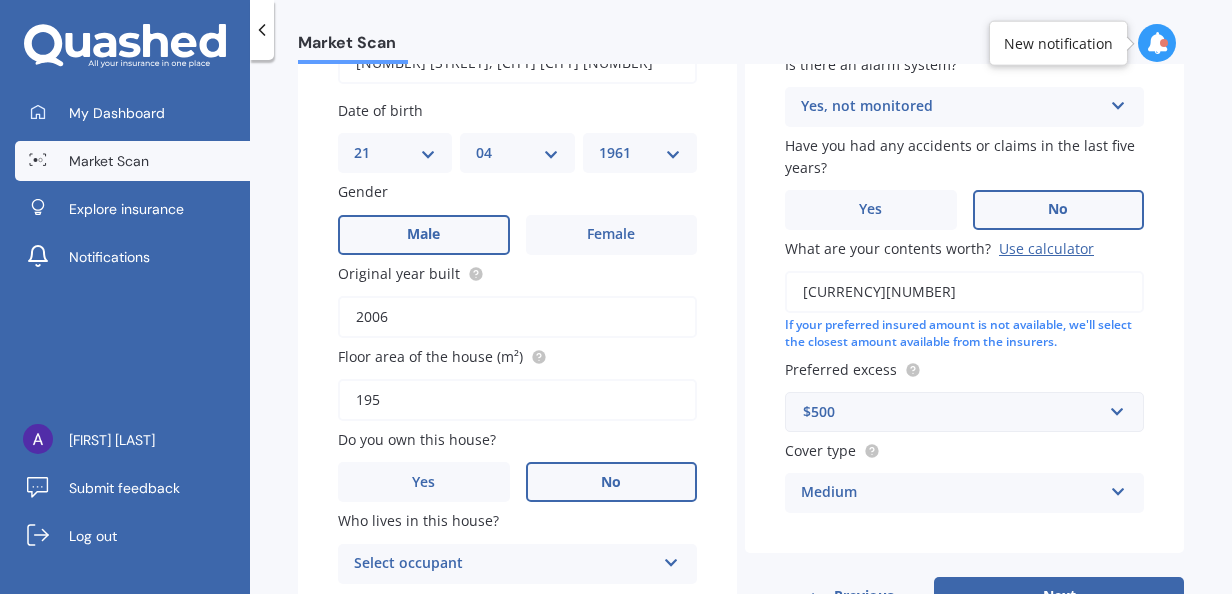 click on "Medium" at bounding box center (951, 493) 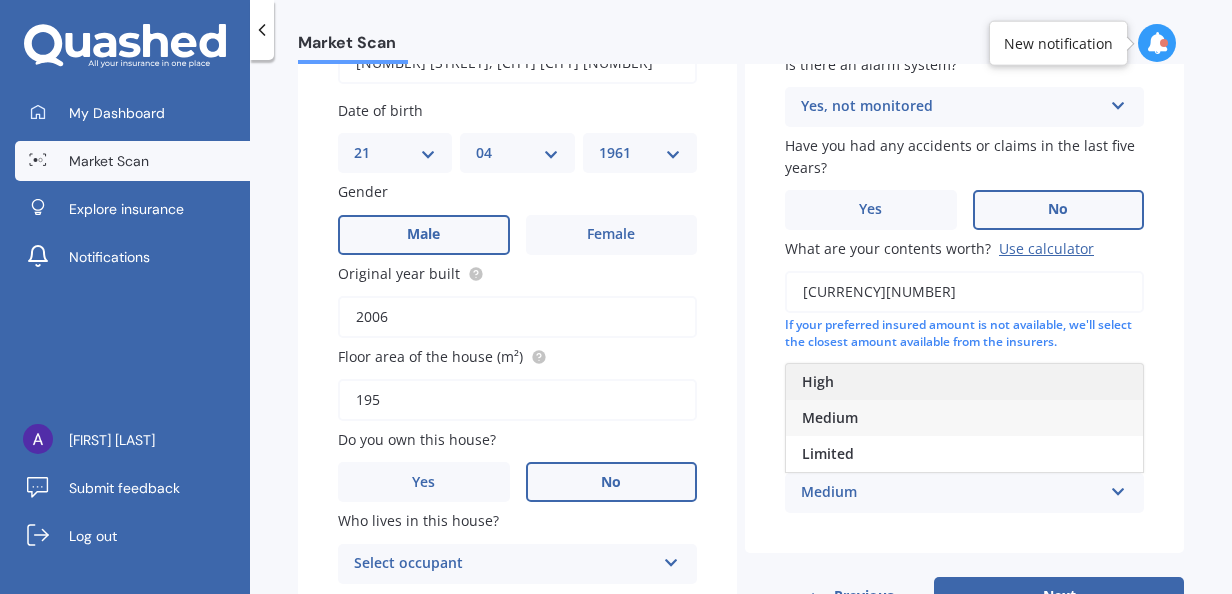 click on "High" at bounding box center (818, 381) 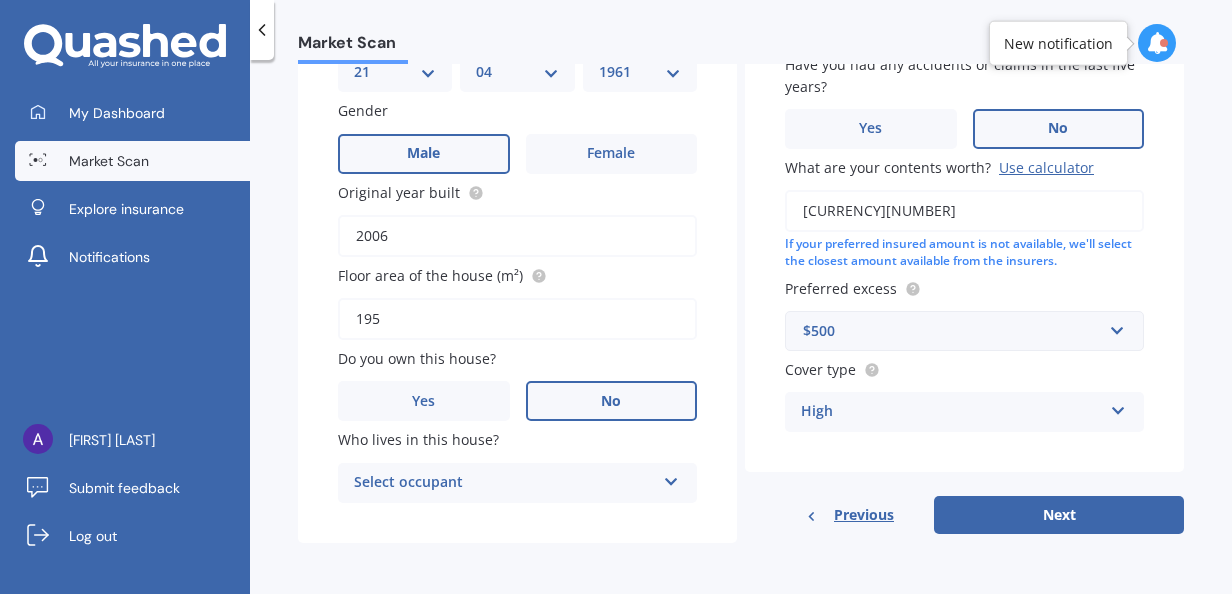 scroll, scrollTop: 312, scrollLeft: 0, axis: vertical 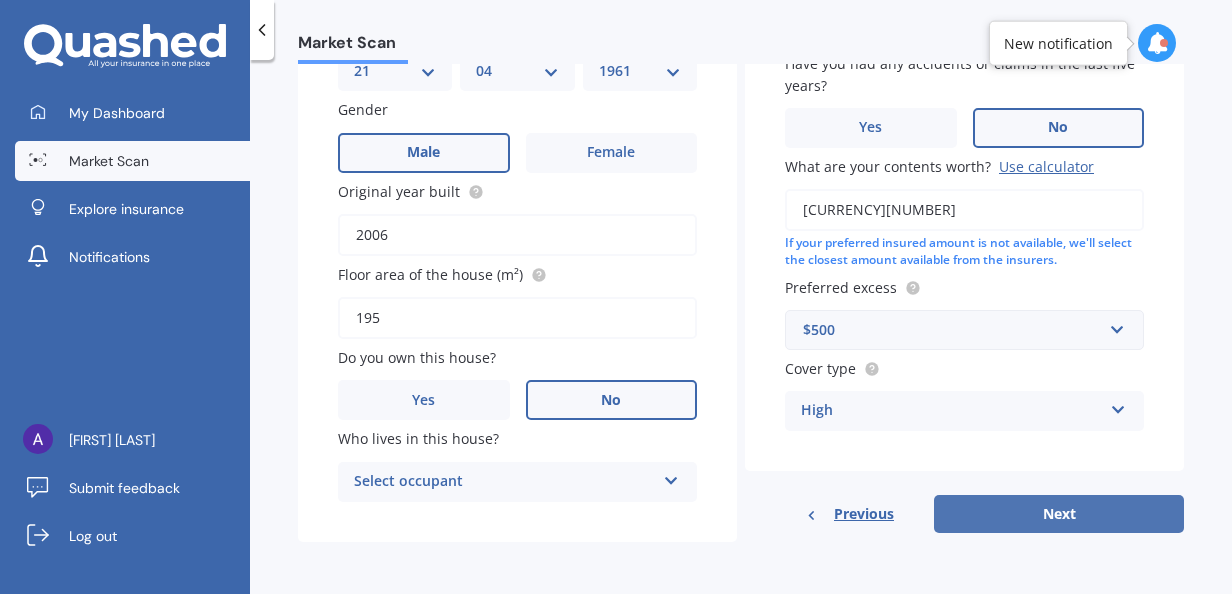 click on "Next" at bounding box center [1059, 514] 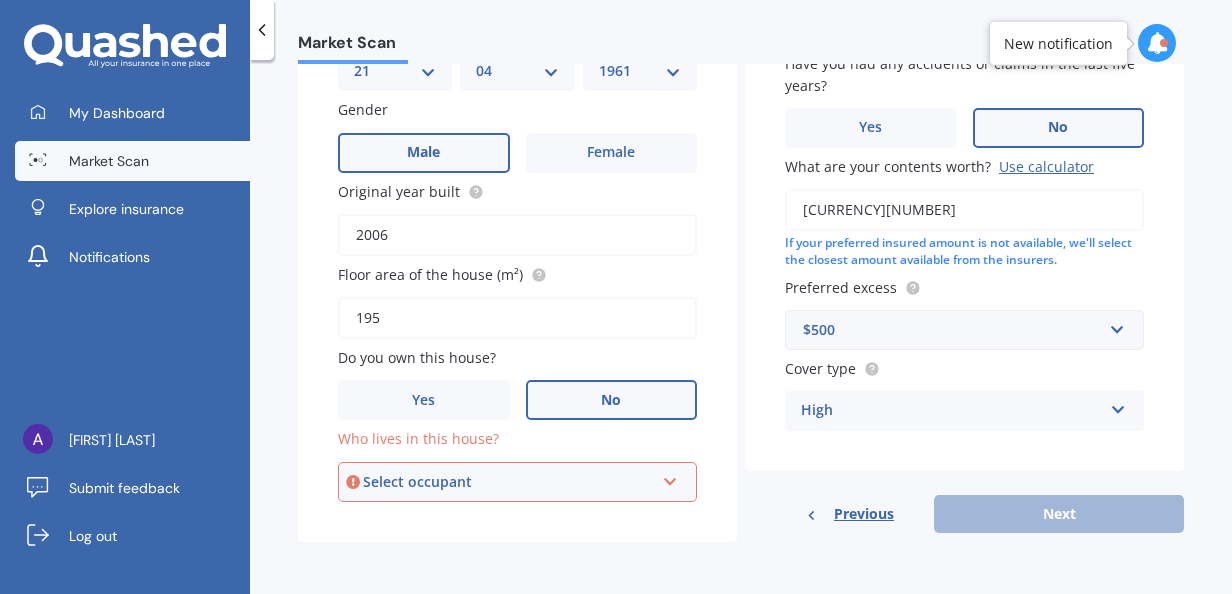 click at bounding box center (670, 478) 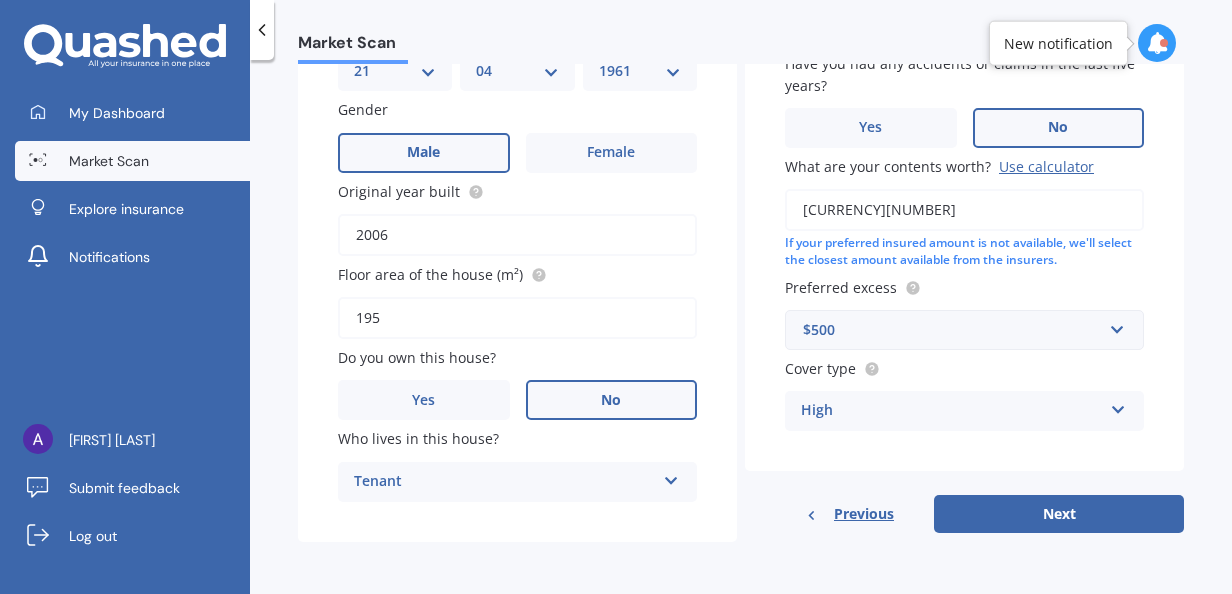 click on "My address [NUMBER] [STREET], [CITY] [CITY] [NUMBER] Enter address manually Search Date of birth DD [DATE] MM [DATE] YYYY [DATE] Gender Male Female Original year built [DATE] Floor area of the house (m²) [NUMBER] Do you own this house? Yes No Who lives in this house? [OCCUPATION] [OCCUPATION]" at bounding box center [517, 214] 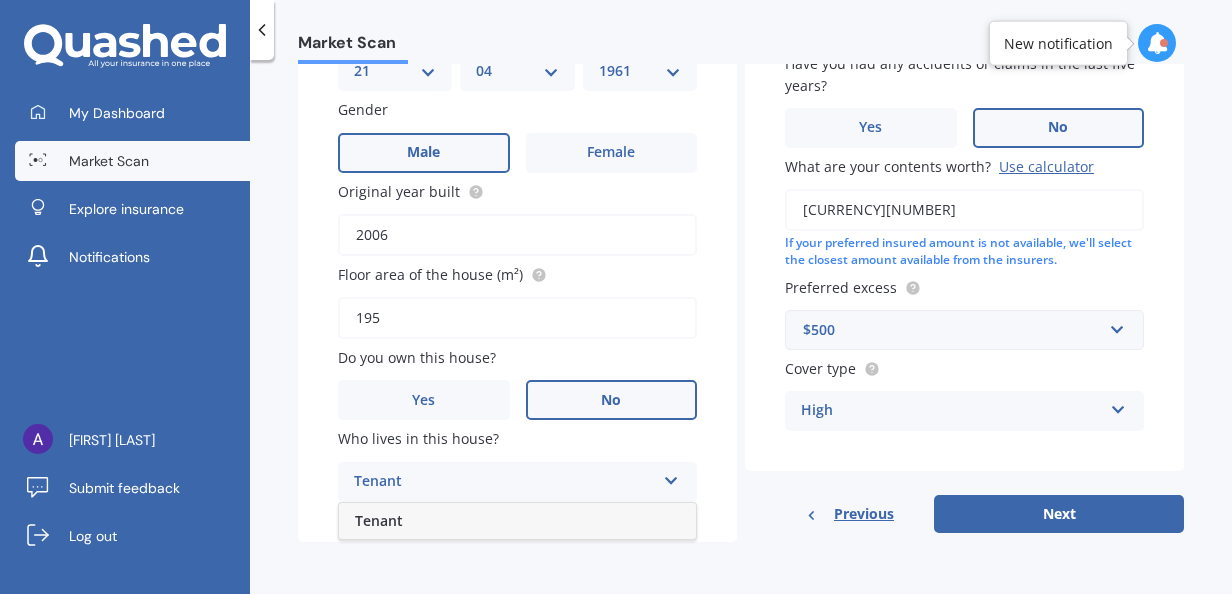 click on "Tenant" at bounding box center [504, 482] 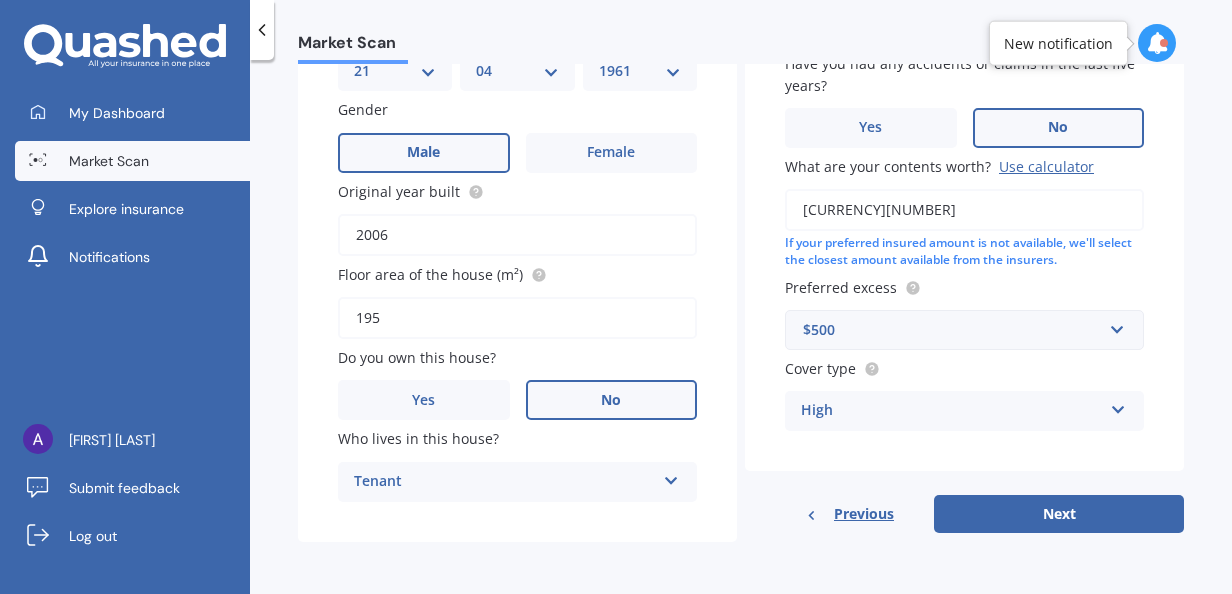 click on "Tenant" at bounding box center [504, 482] 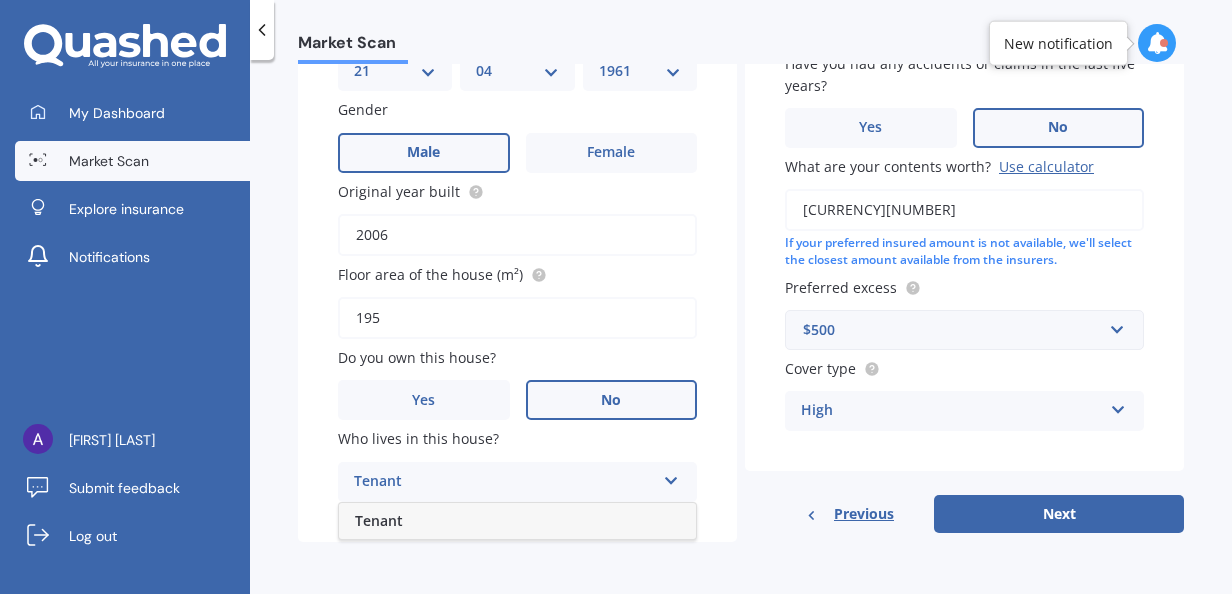 click on "My address [NUMBER] [STREET], [CITY] [CITY] [NUMBER] Enter address manually Search Date of birth DD [DATE] MM [DATE] YYYY [DATE] Gender Male Female Original year built [DATE] Floor area of the house (m²) [NUMBER] Do you own this house? Yes No Who lives in this house? [OCCUPATION] [OCCUPATION]" at bounding box center [741, 168] 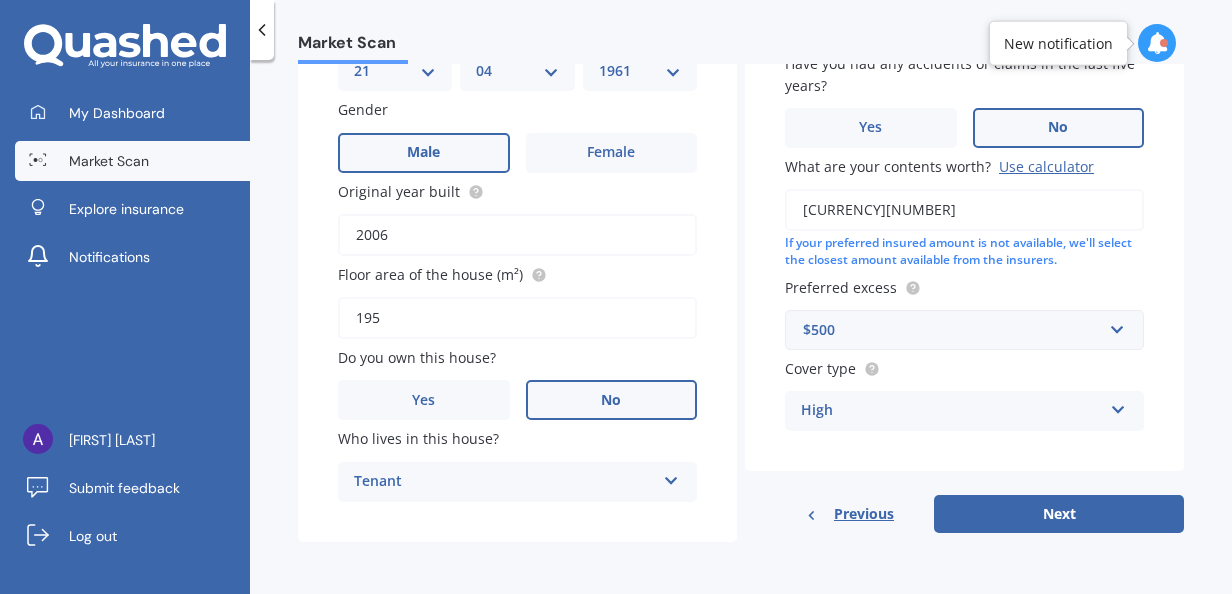 click at bounding box center (671, 477) 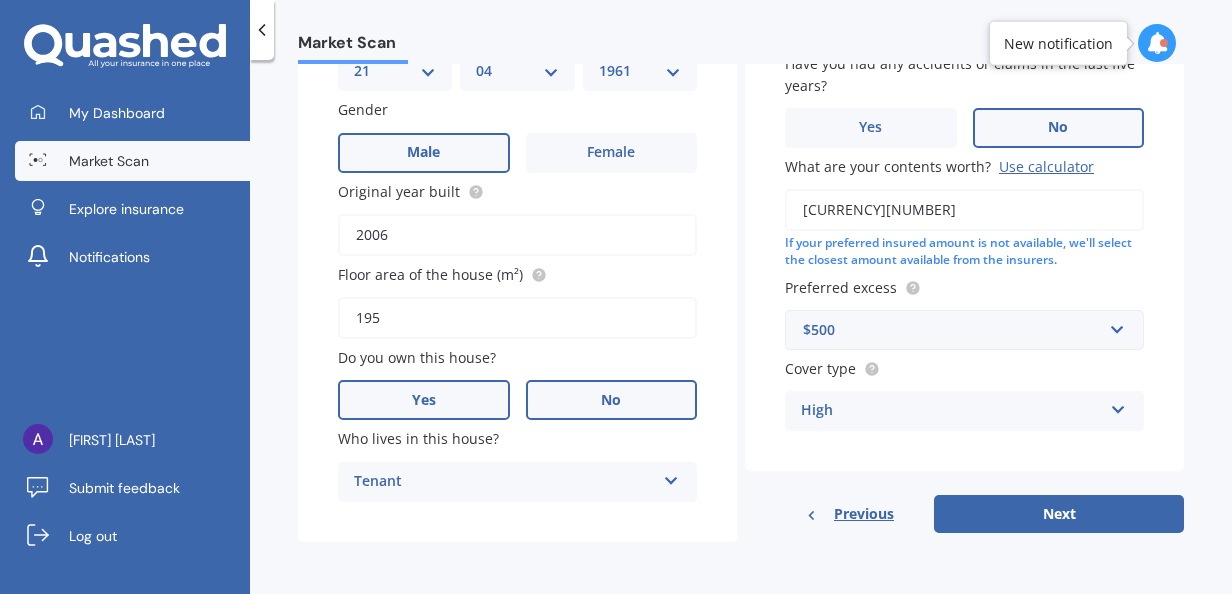 click on "Yes" at bounding box center [423, 152] 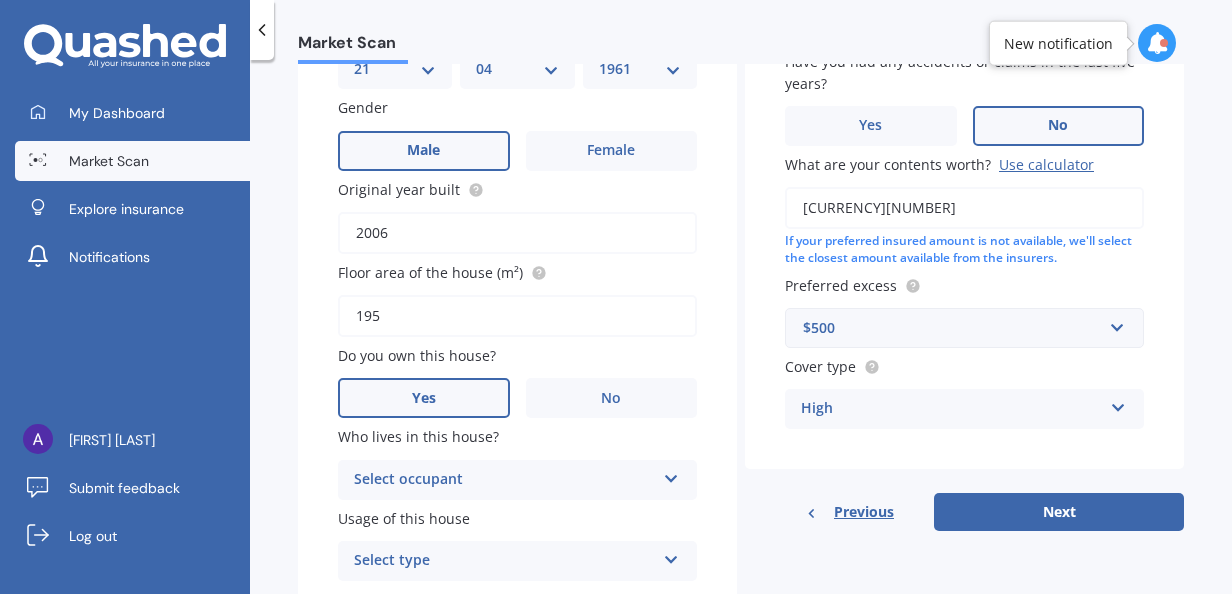 click on "Select occupant" at bounding box center (504, 480) 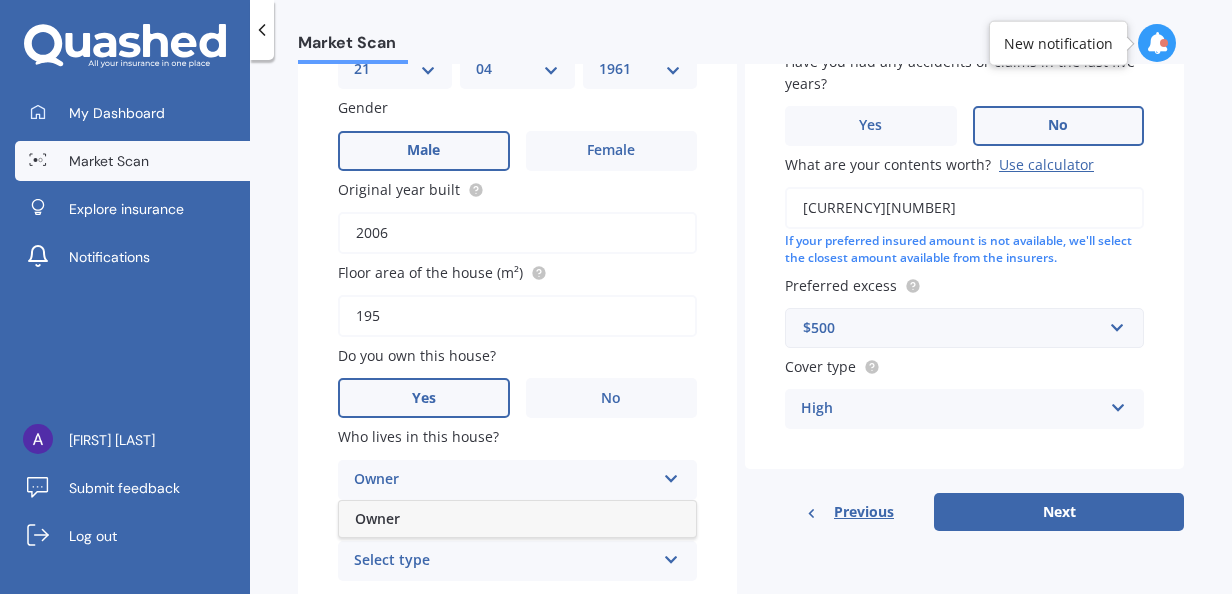 click on "Owner" at bounding box center [377, 518] 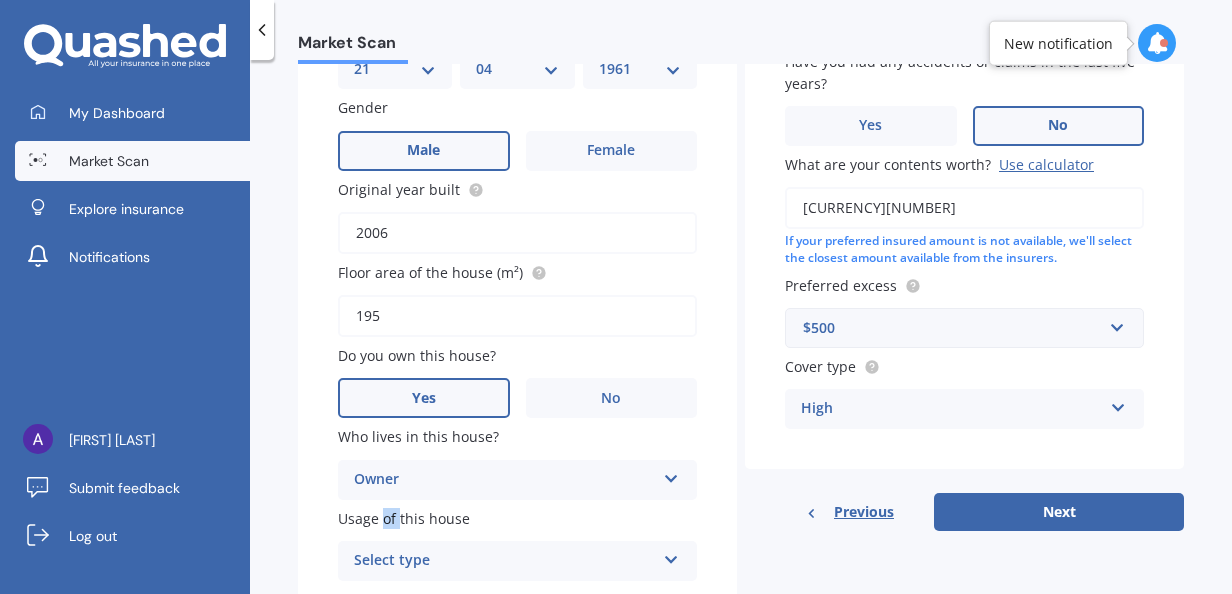 click on "Usage of this house" at bounding box center (404, 518) 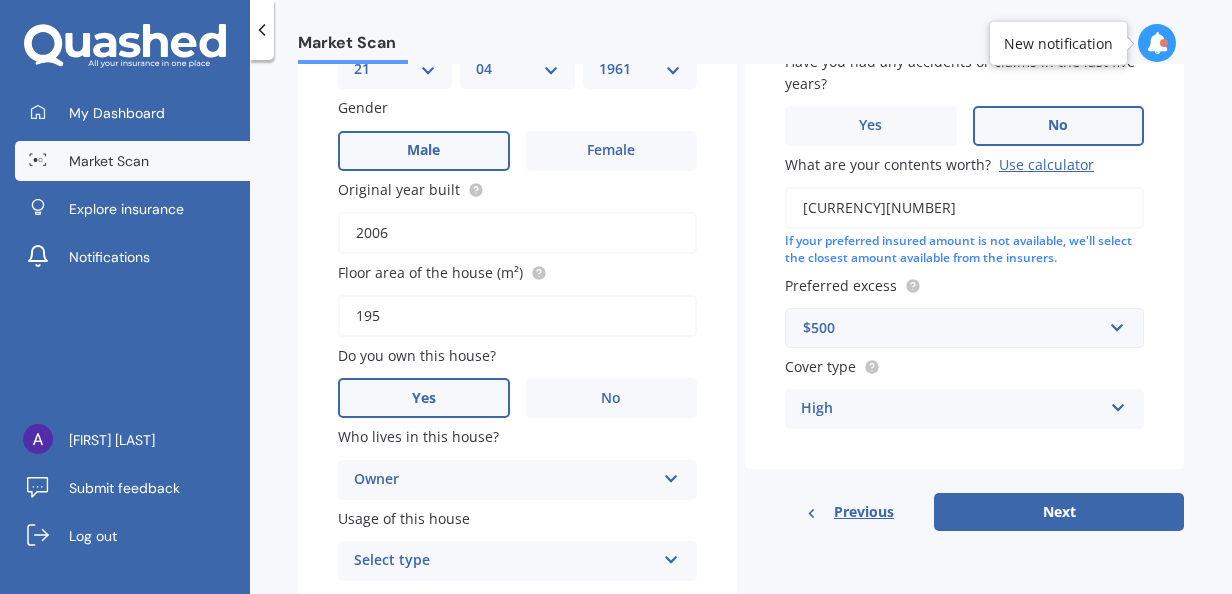 drag, startPoint x: 386, startPoint y: 513, endPoint x: 498, endPoint y: 564, distance: 123.065025 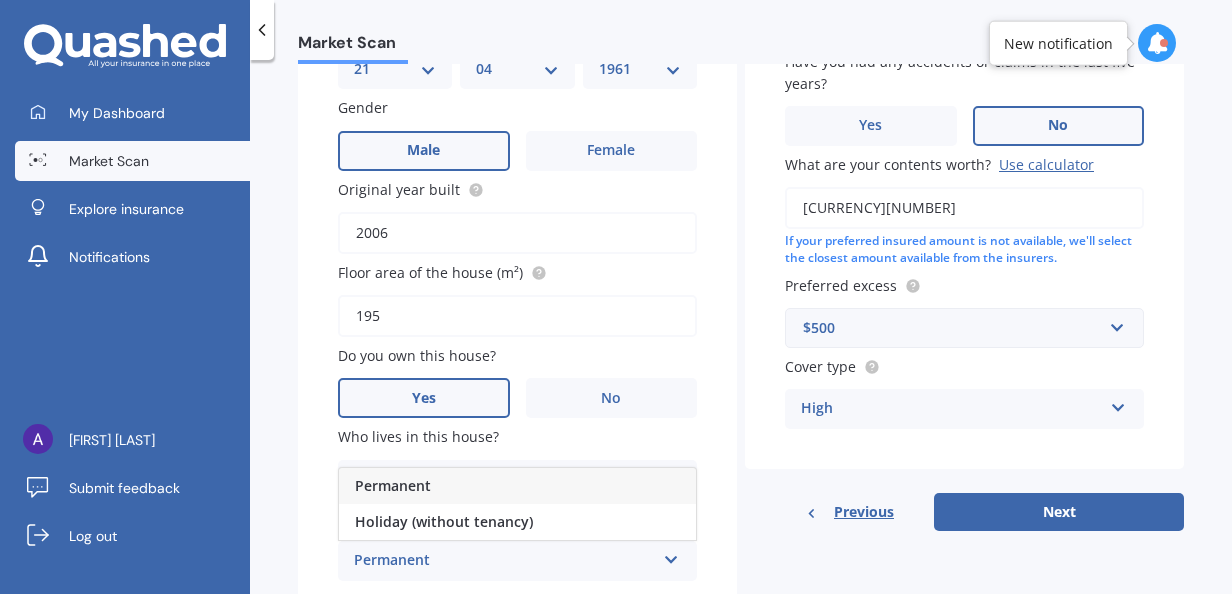 click on "Permanent" at bounding box center [504, 561] 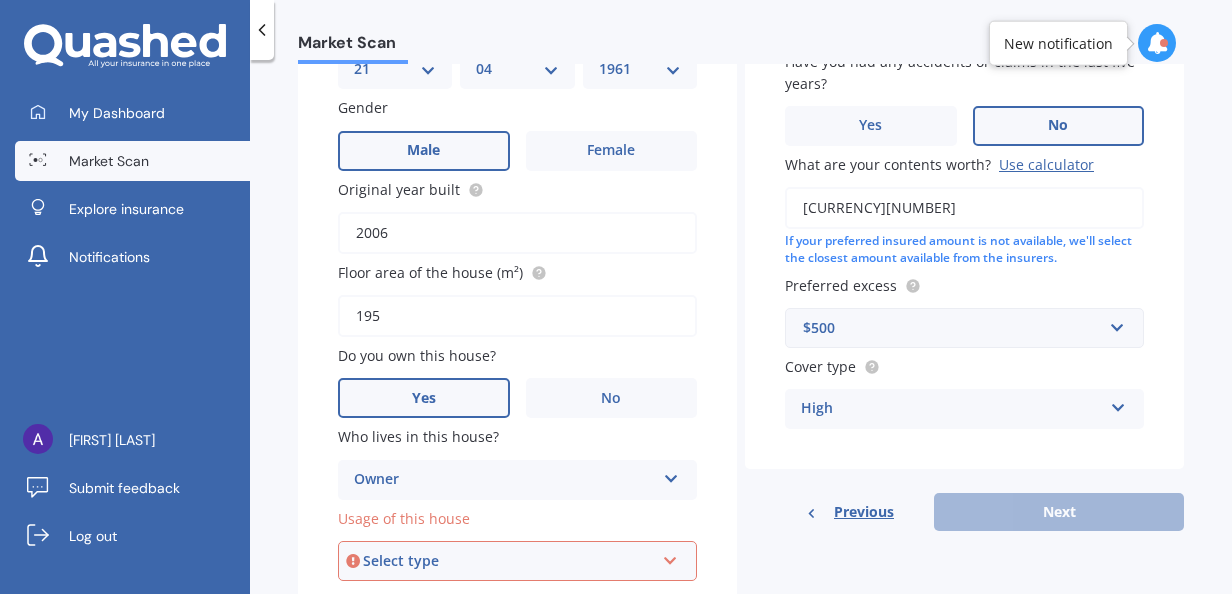 scroll, scrollTop: 393, scrollLeft: 0, axis: vertical 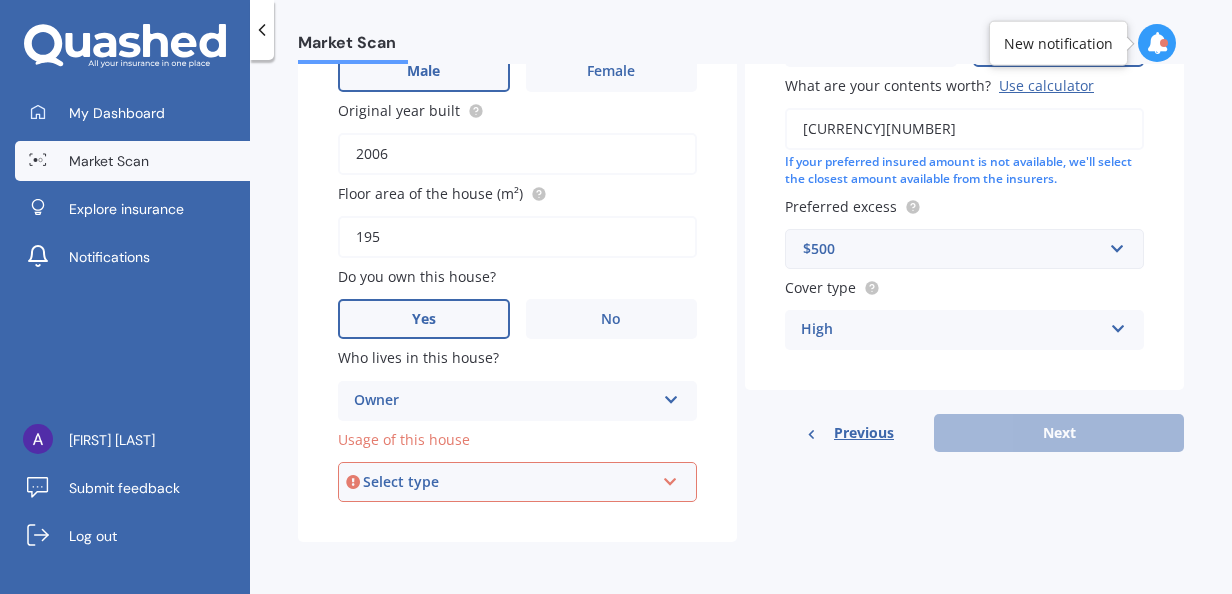 click on "Select type Permanent Holiday (without tenancy)" at bounding box center [517, 482] 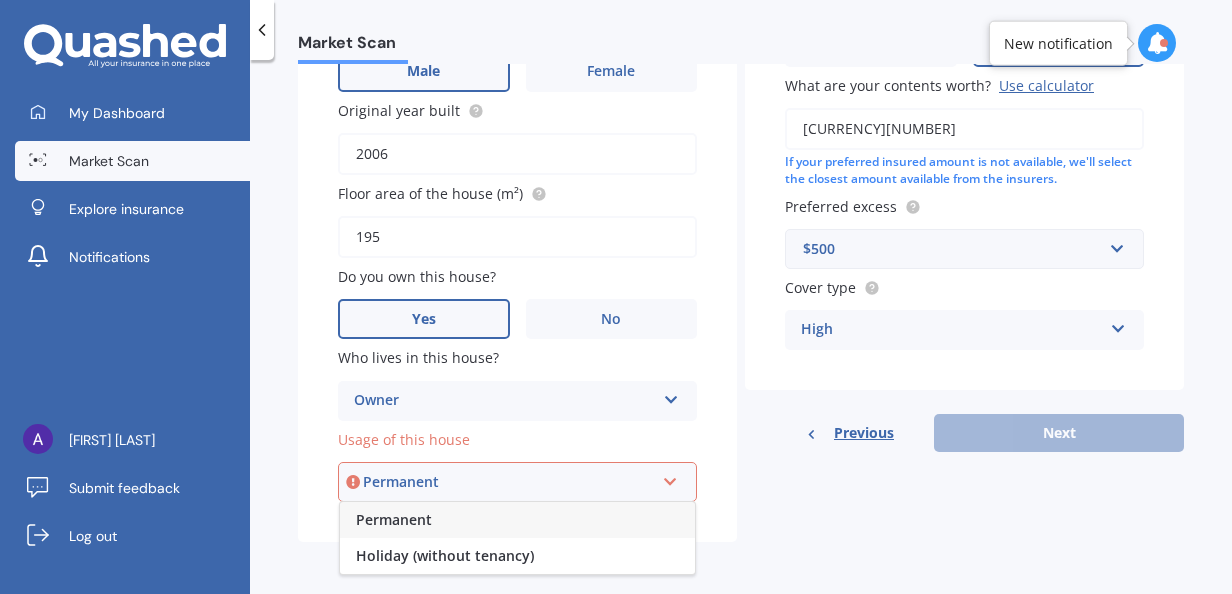 click on "Permanent" at bounding box center (394, 519) 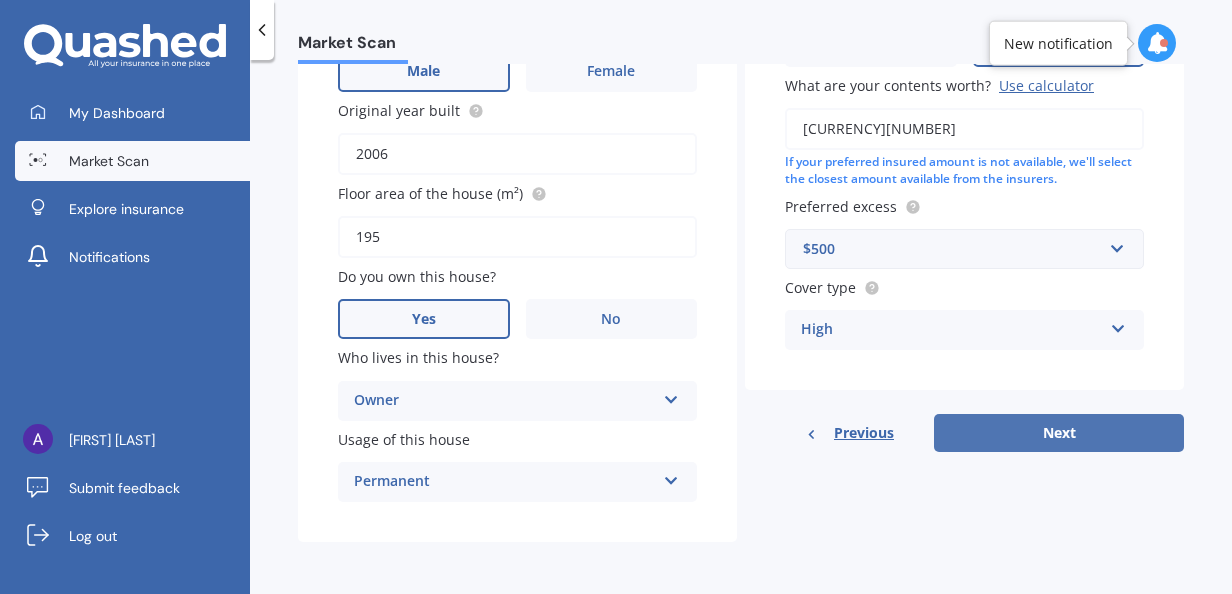 click on "Next" at bounding box center [1059, 433] 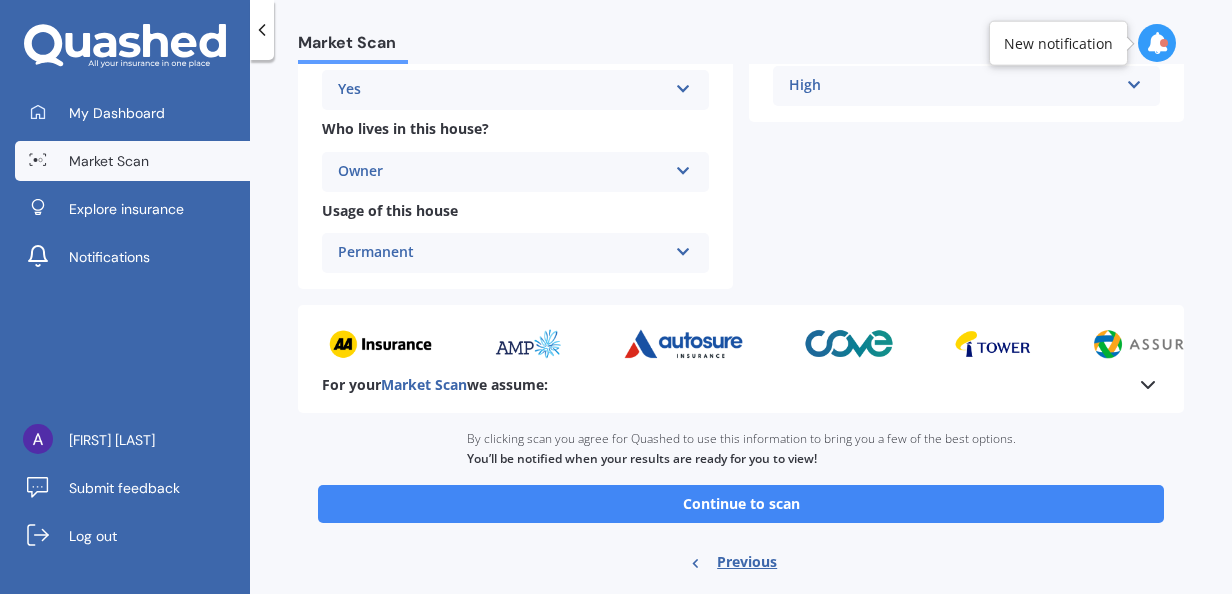scroll, scrollTop: 589, scrollLeft: 0, axis: vertical 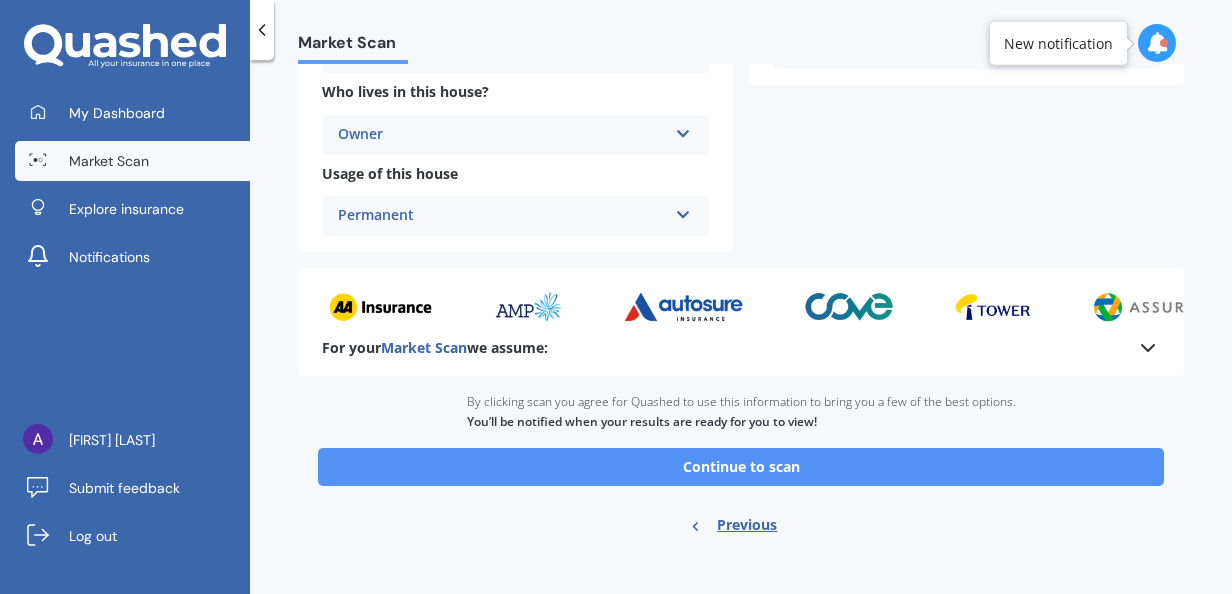 click on "Continue to scan" at bounding box center [741, 467] 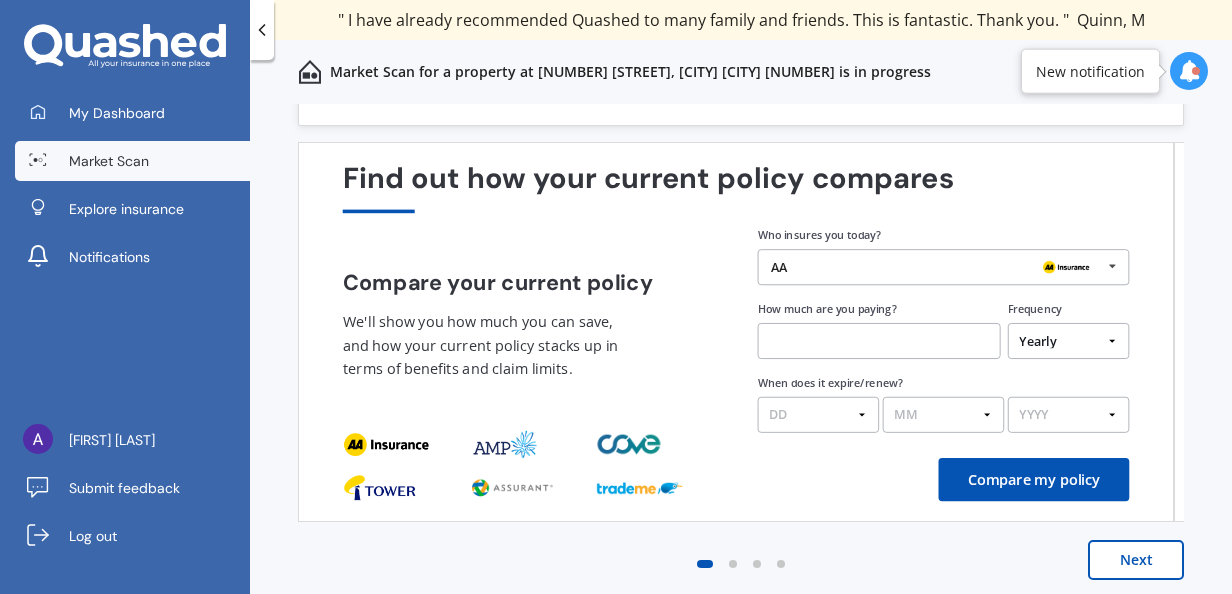 scroll, scrollTop: 52, scrollLeft: 0, axis: vertical 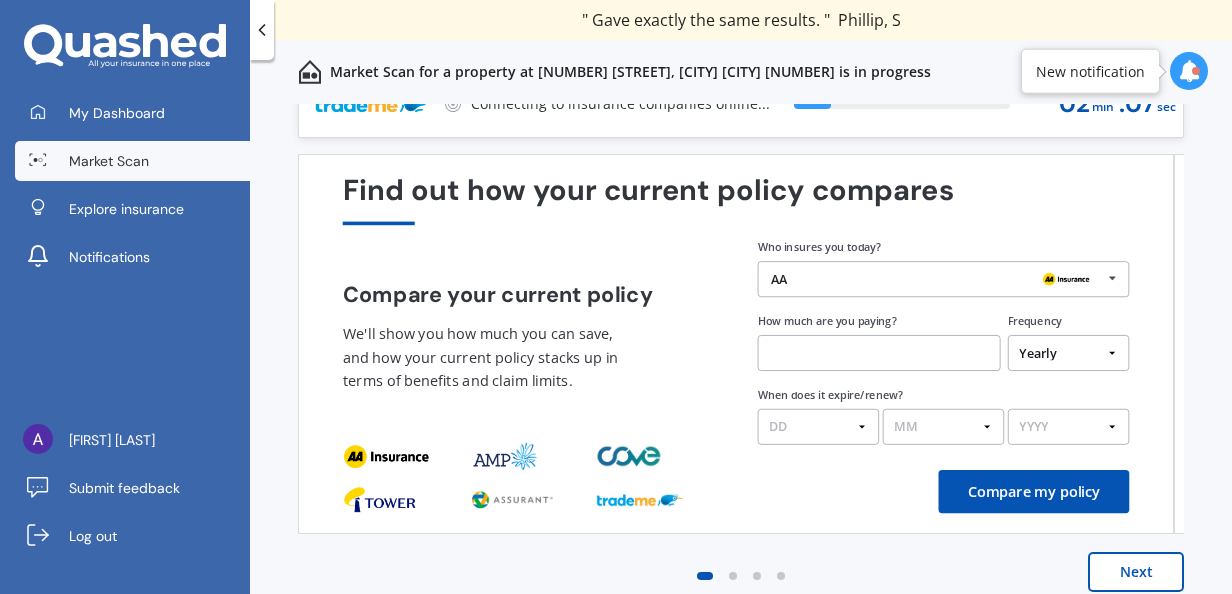 click at bounding box center (1112, 278) 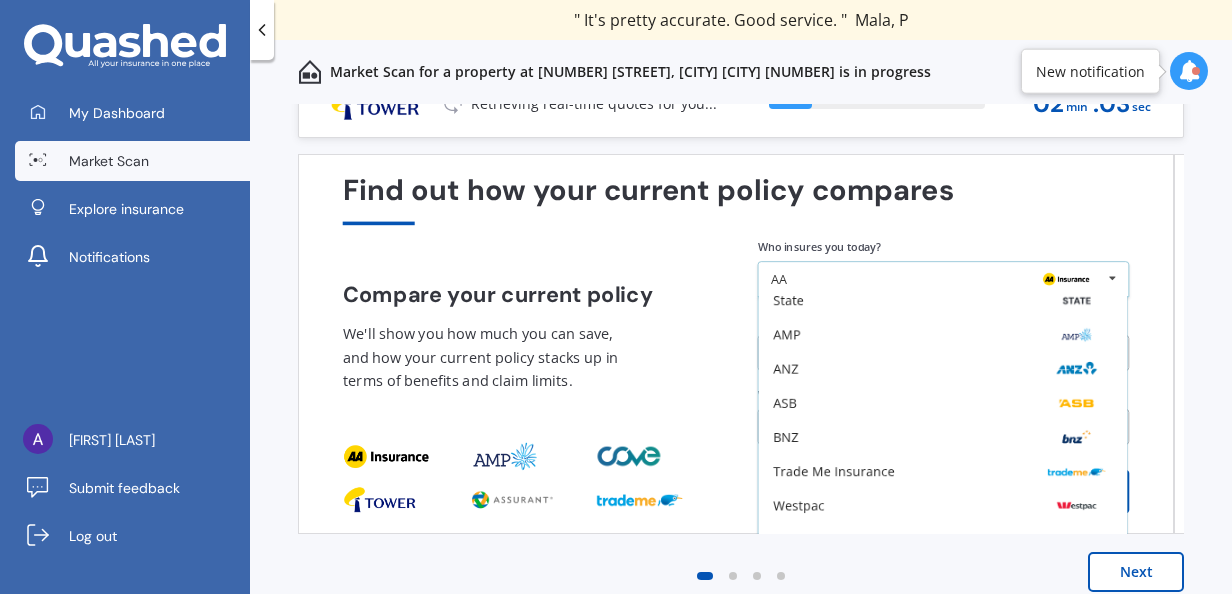 scroll, scrollTop: 130, scrollLeft: 0, axis: vertical 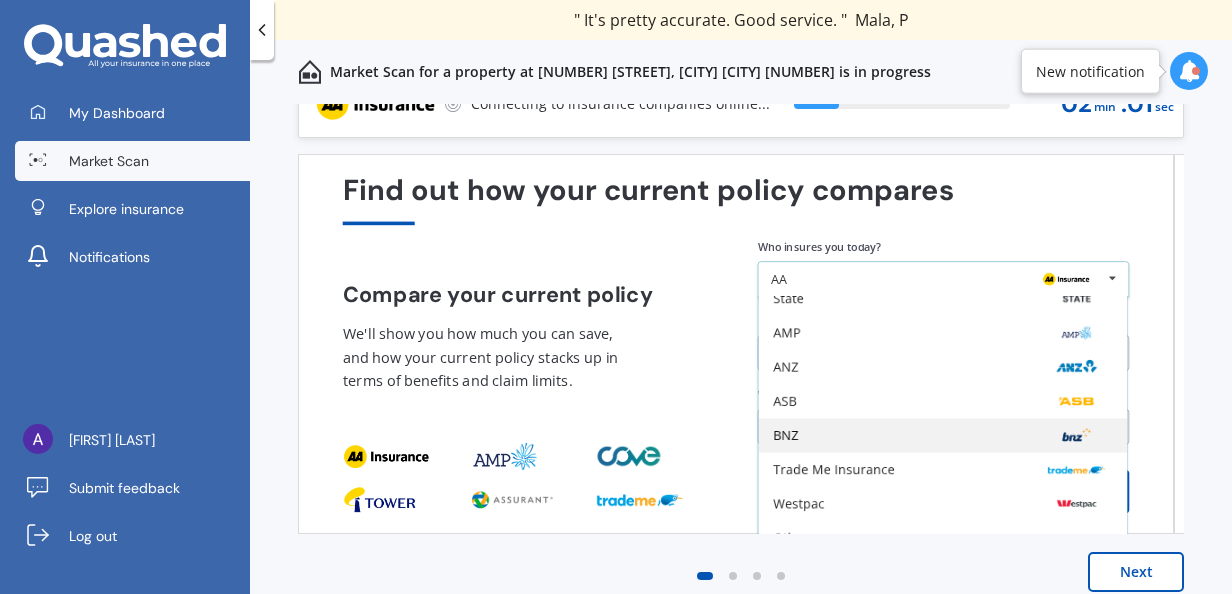 click on "BNZ" at bounding box center (943, 436) 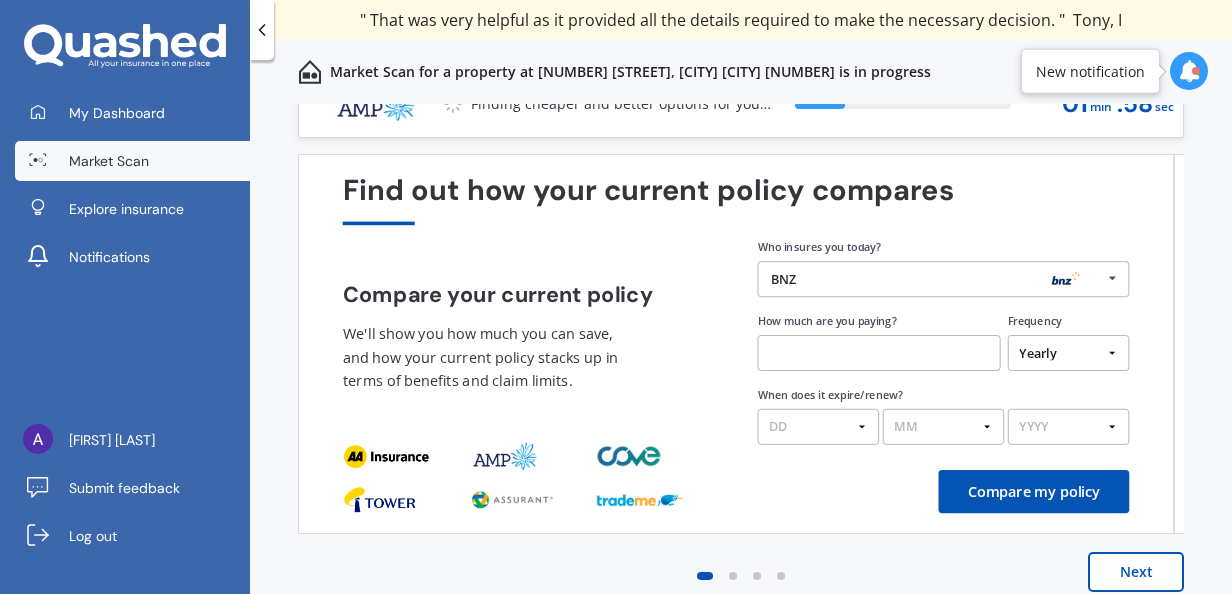 click at bounding box center [879, 353] 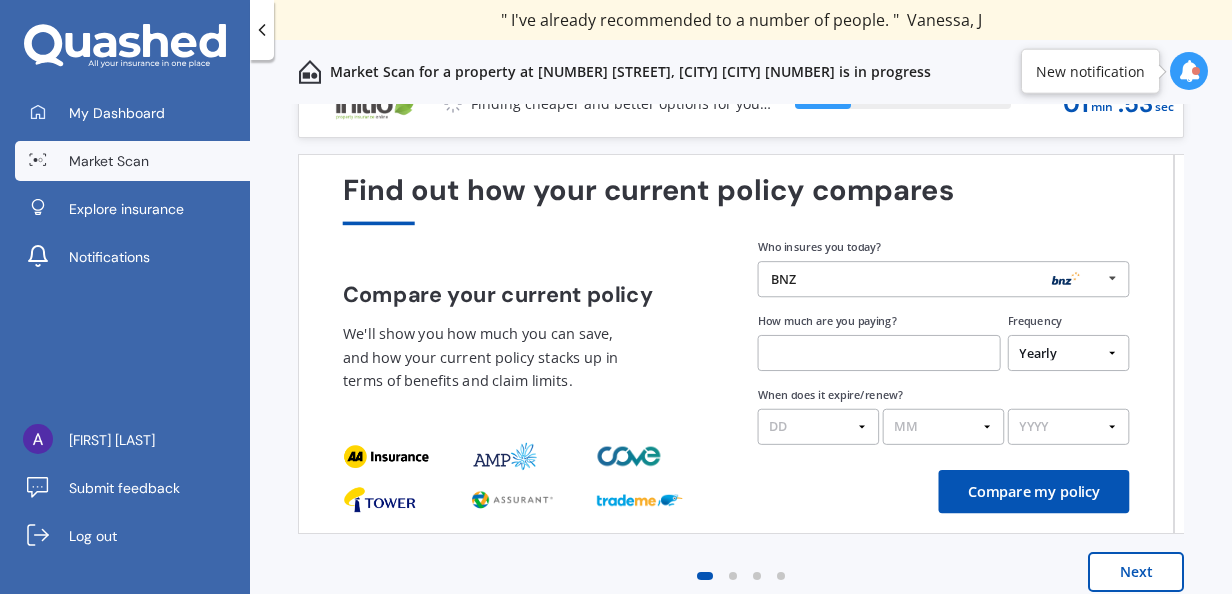 click on "Compare my policy" at bounding box center (1034, 491) 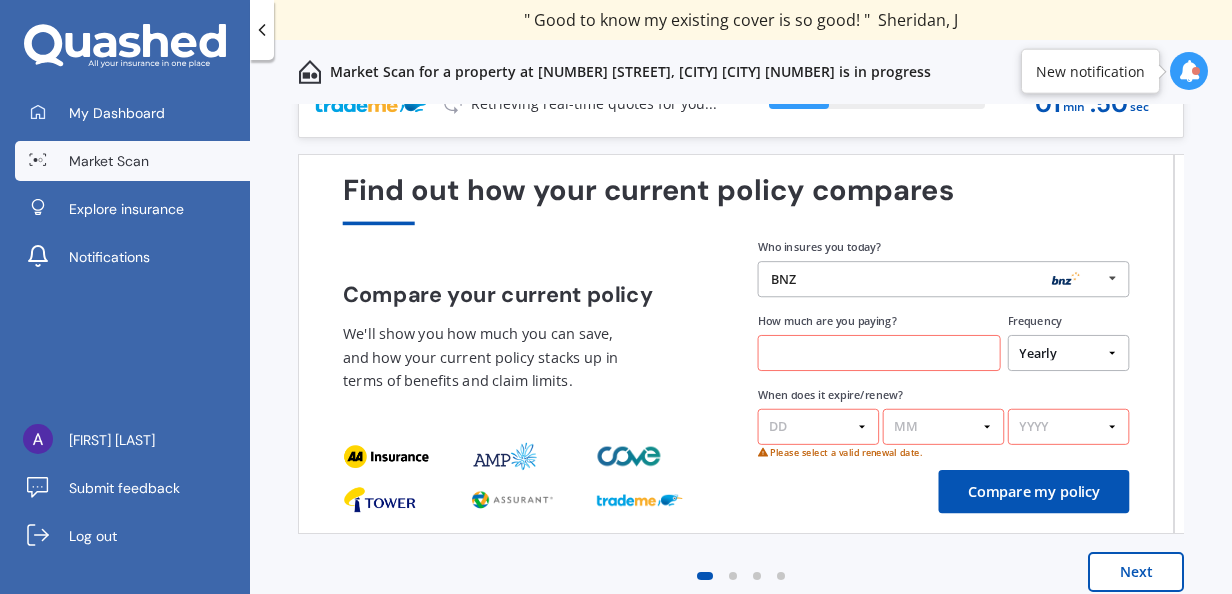 click at bounding box center (879, 353) 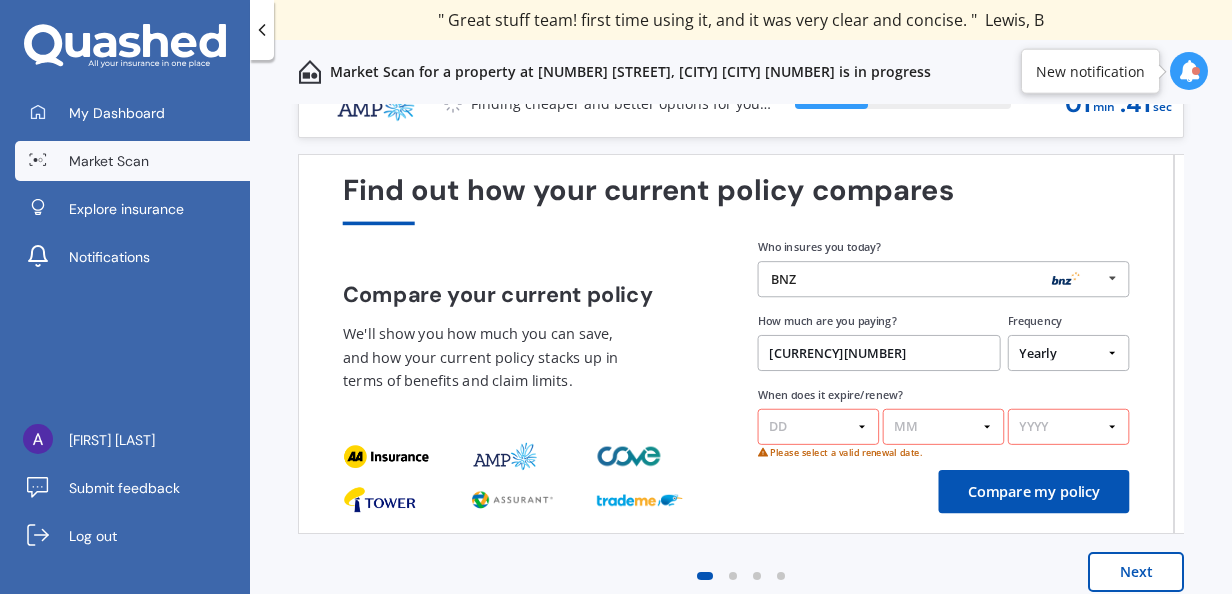 type on "[CURRENCY][NUMBER]" 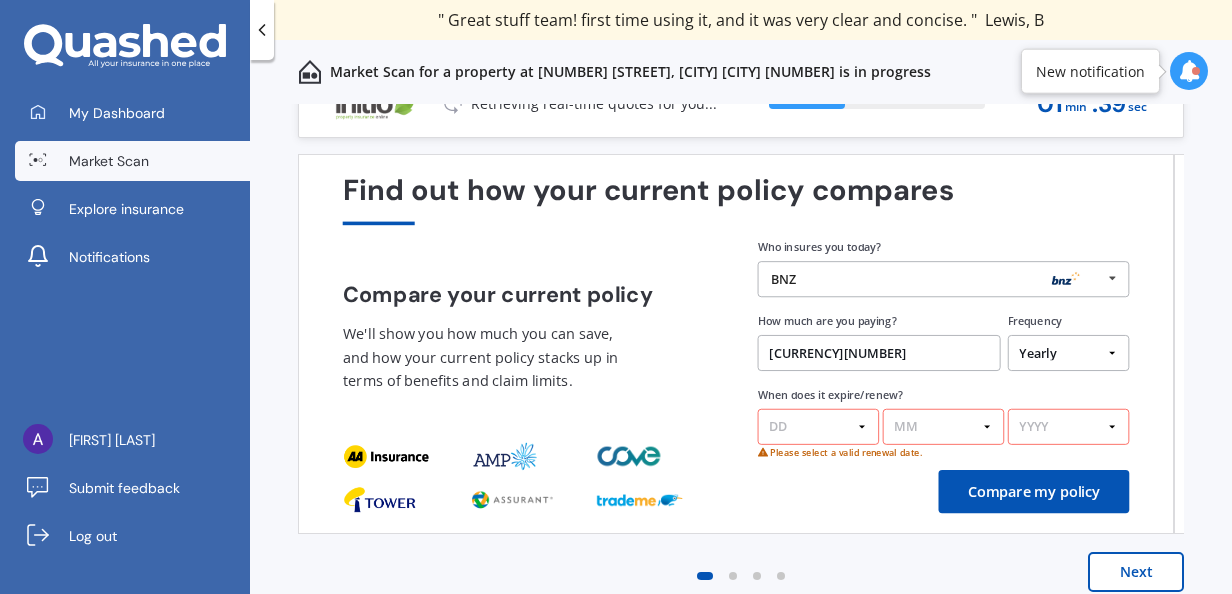 select on "Monthly" 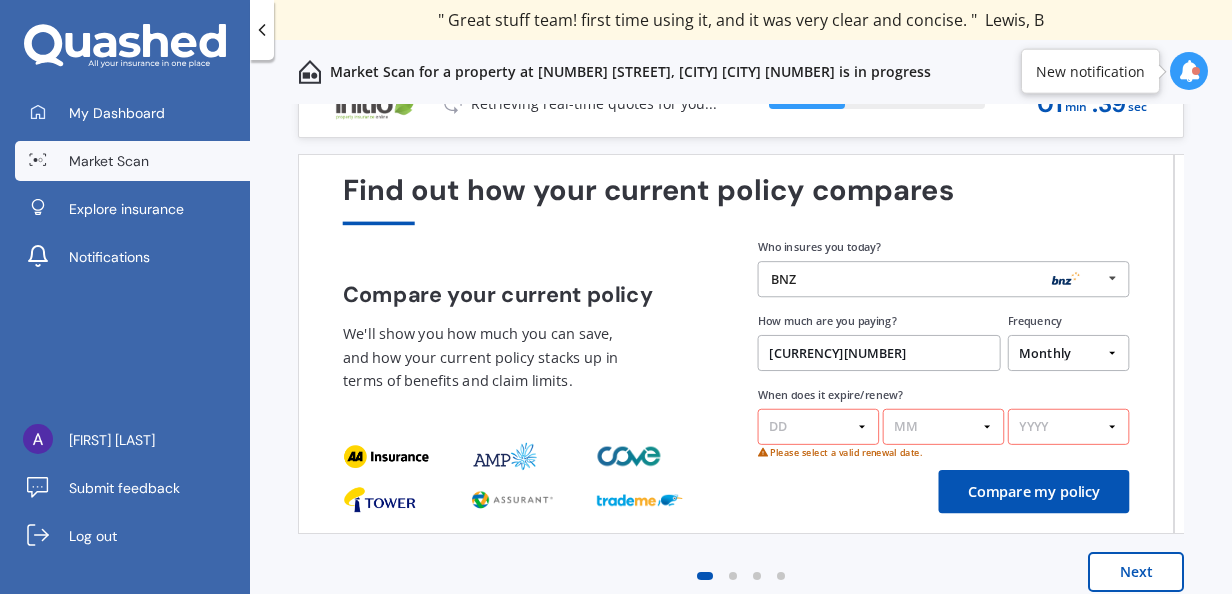 click on "Yearly Six-Monthly Quarterly Monthly Fortnightly Weekly One-Off" at bounding box center (1069, 353) 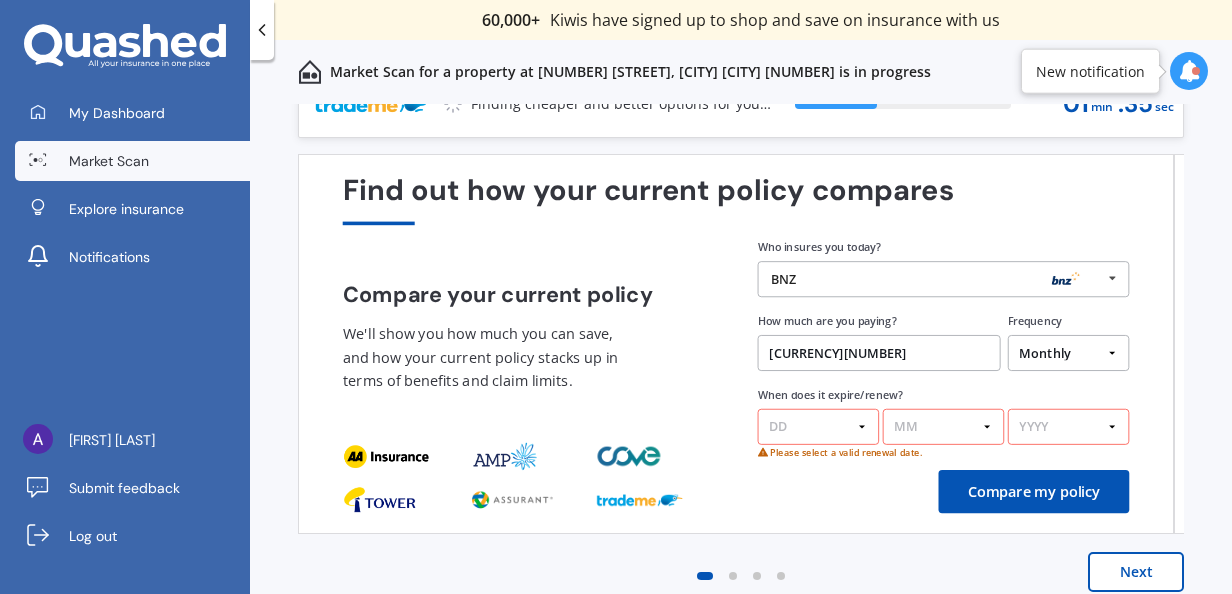 click on "DD 01 02 03 04 05 06 07 08 09 10 11 12 13 14 15 16 17 18 19 20 21 22 23 24 25 26 27 28 29 30 31" at bounding box center [819, 427] 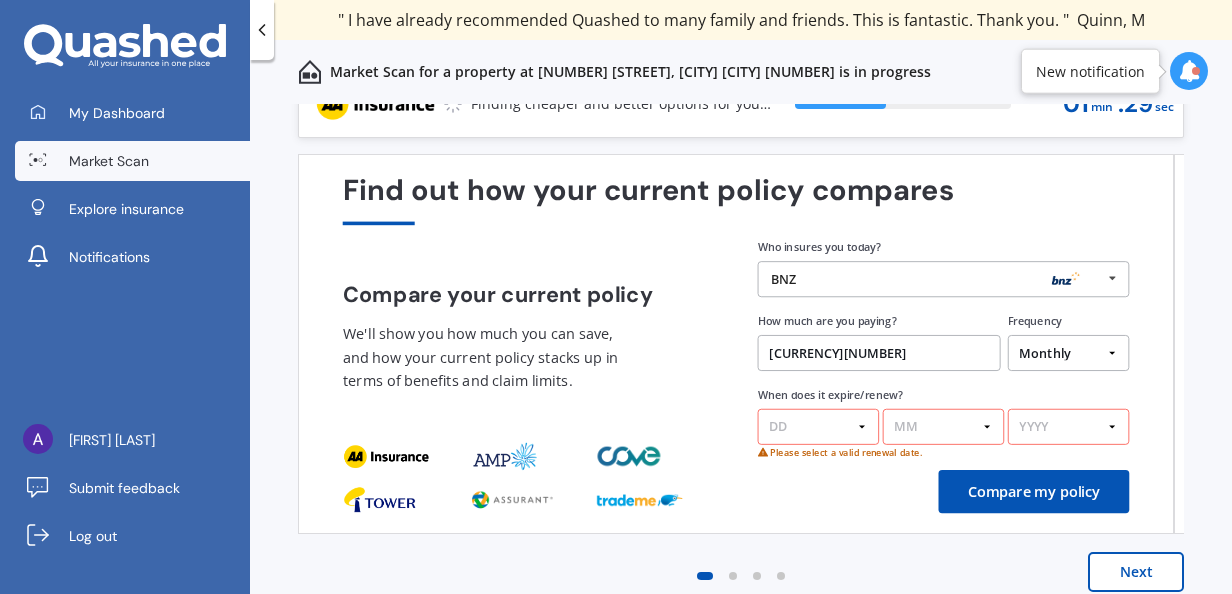 select on "20" 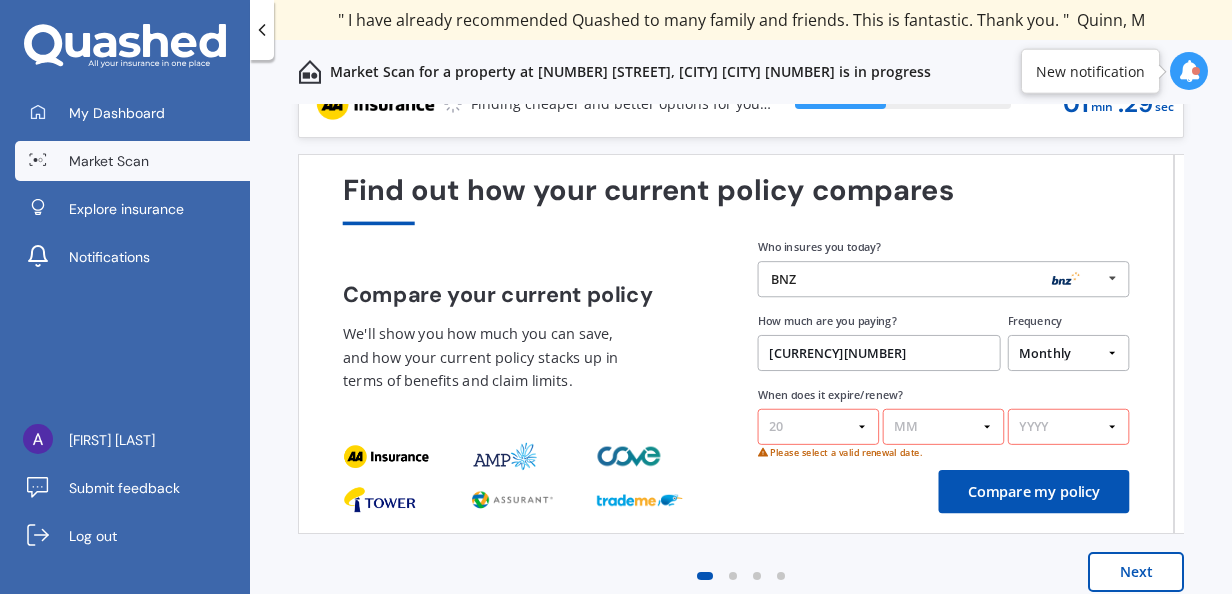 click on "DD 01 02 03 04 05 06 07 08 09 10 11 12 13 14 15 16 17 18 19 20 21 22 23 24 25 26 27 28 29 30 31" at bounding box center (819, 427) 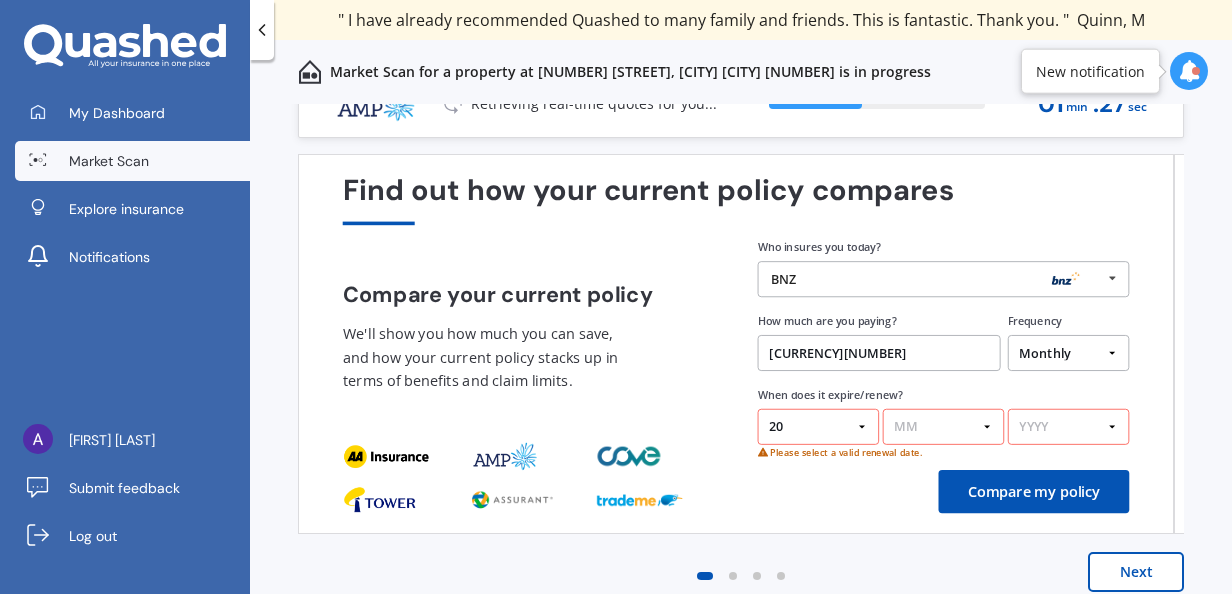 click on "MM 01 02 03 04 05 06 07 08 09 10 11 12" at bounding box center (944, 427) 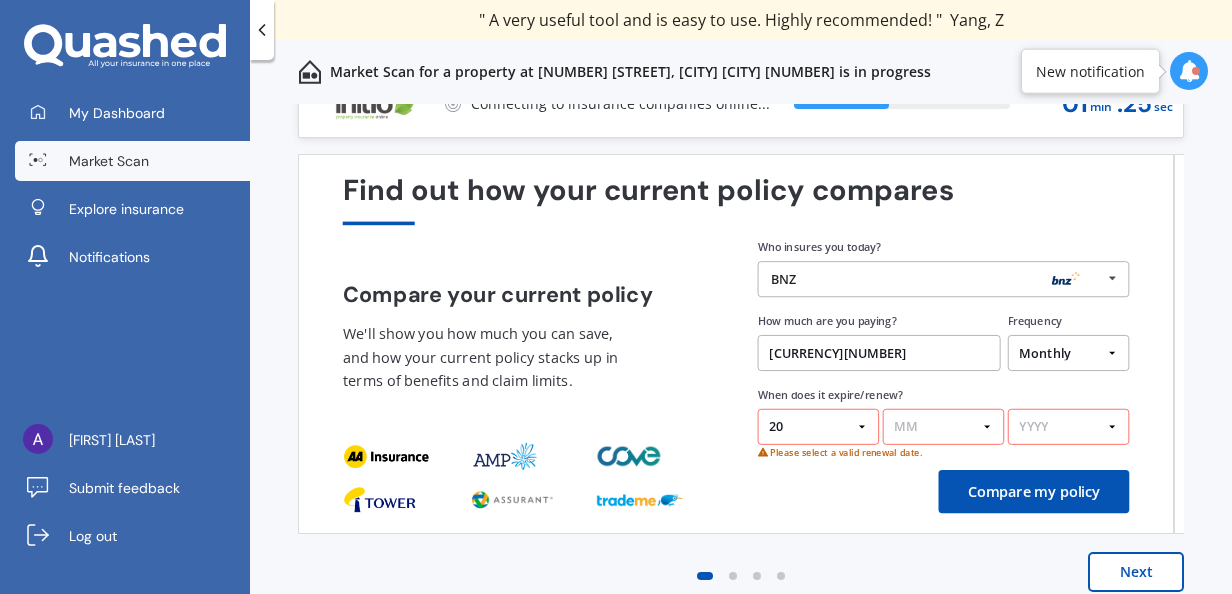 select on "01" 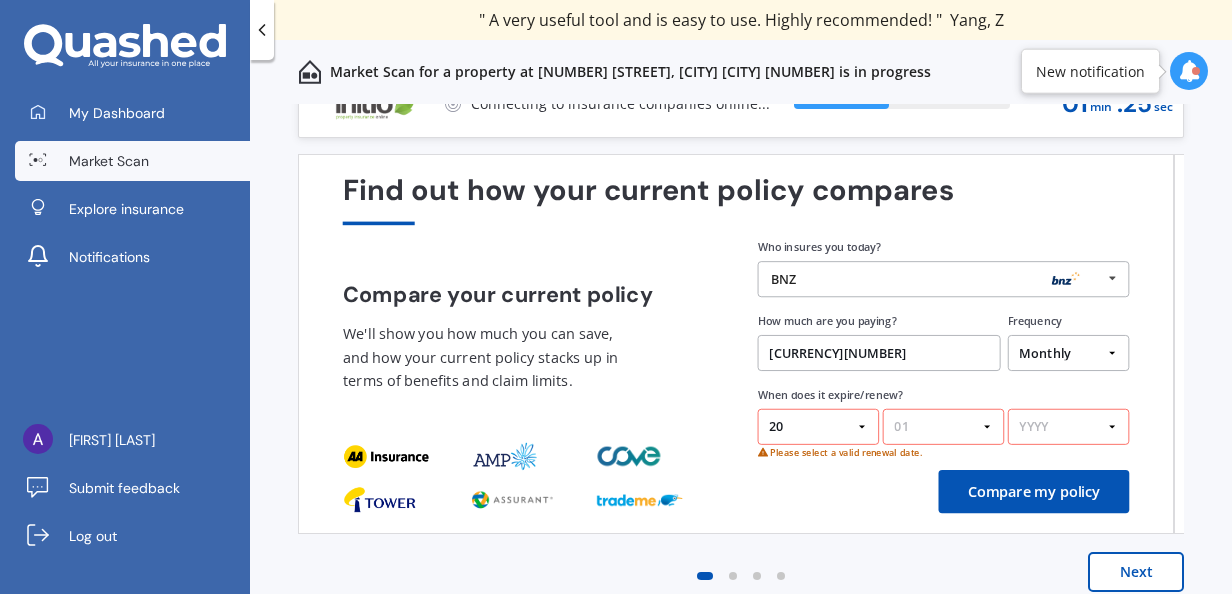 click on "MM 01 02 03 04 05 06 07 08 09 10 11 12" at bounding box center [944, 427] 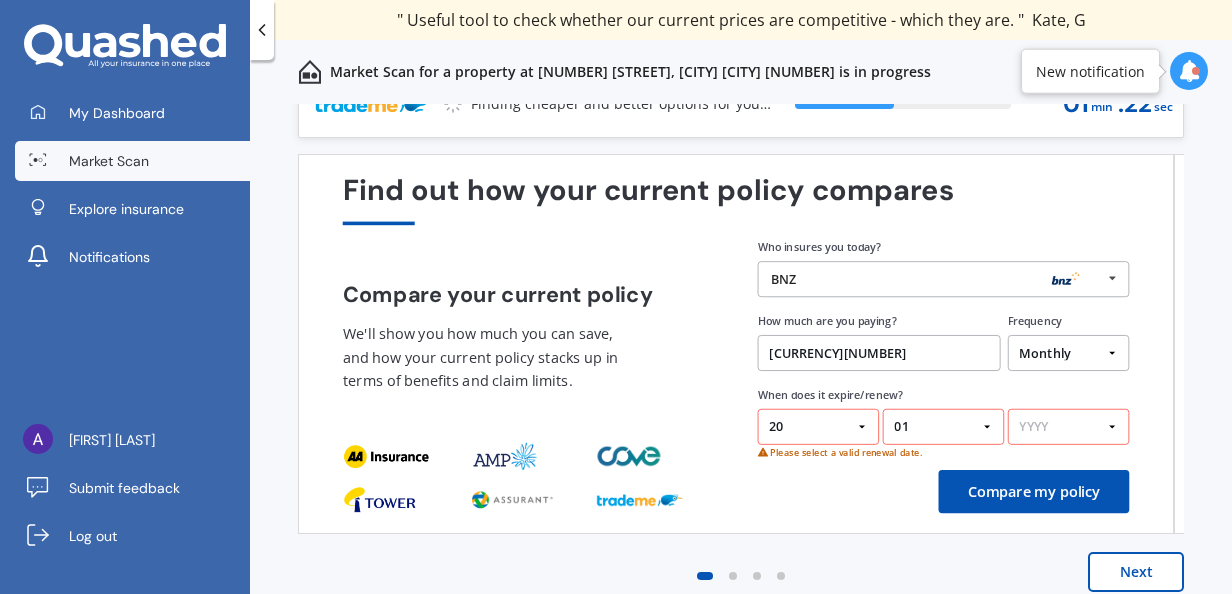 click on "YYYY 2026 2025 2024" at bounding box center (1069, 427) 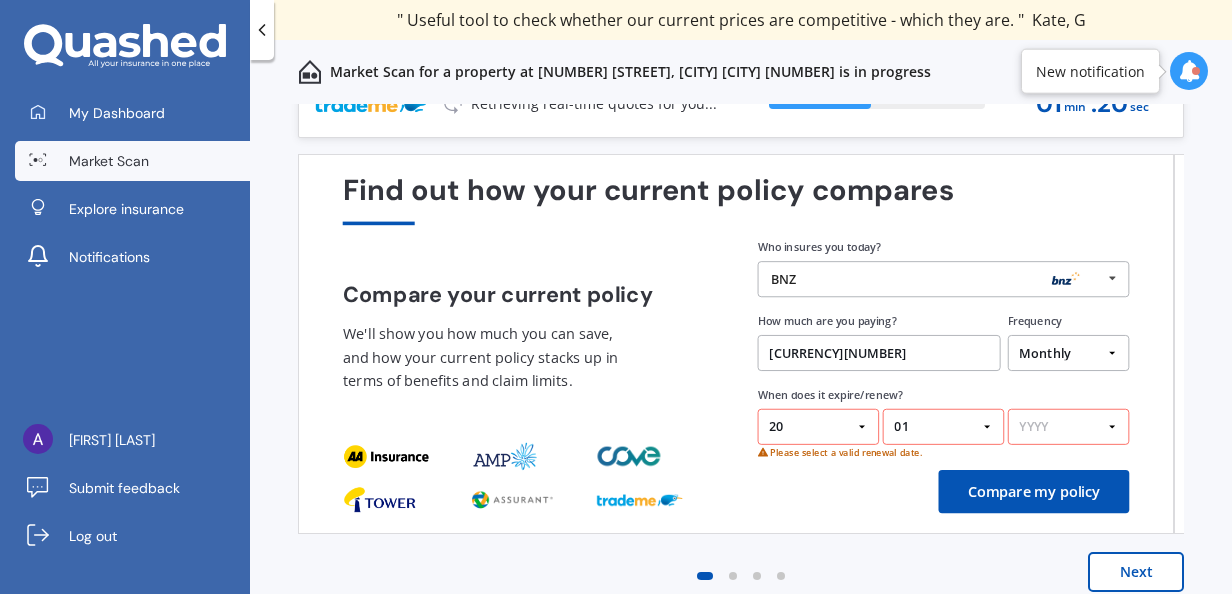 select on "2026" 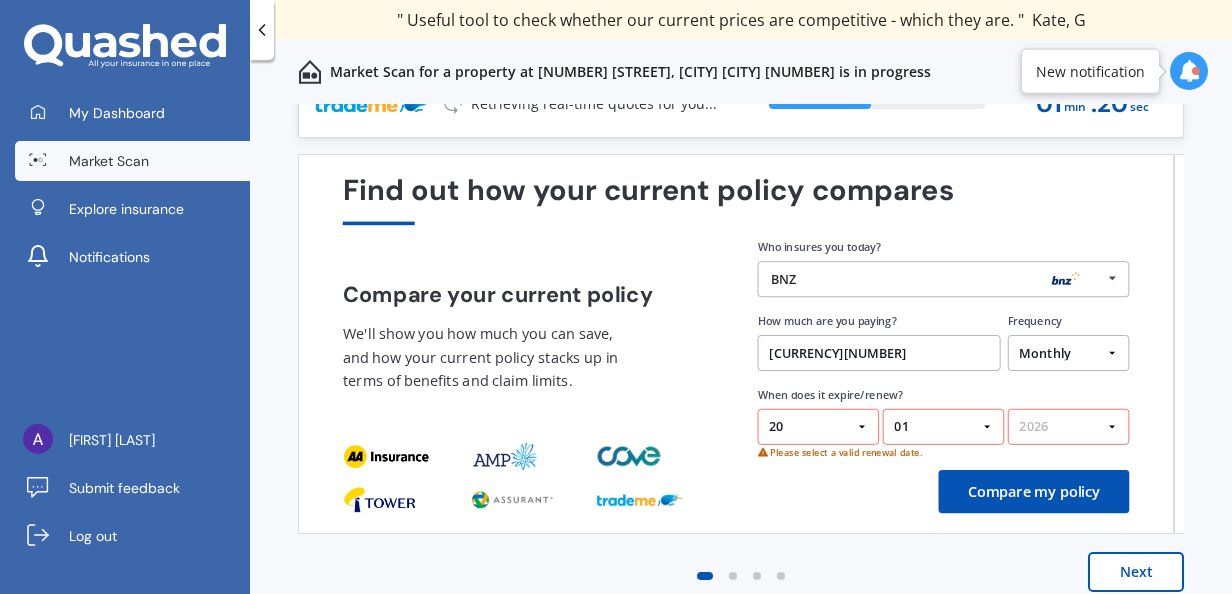 click on "YYYY 2026 2025 2024" at bounding box center [1069, 427] 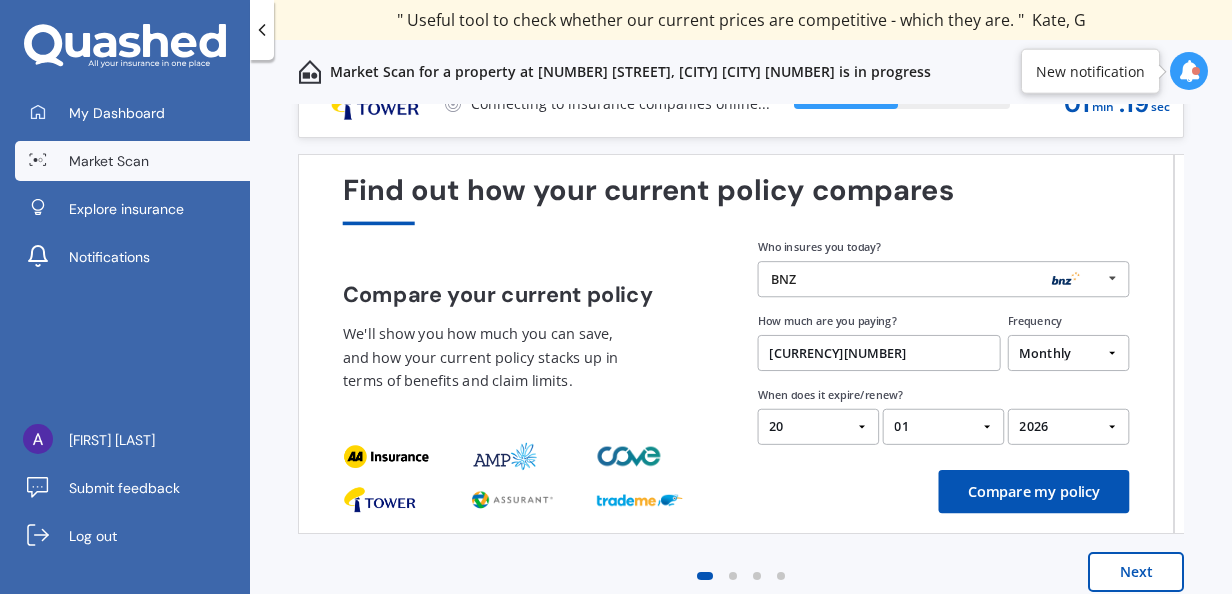 click on "Compare my policy" at bounding box center (1034, 491) 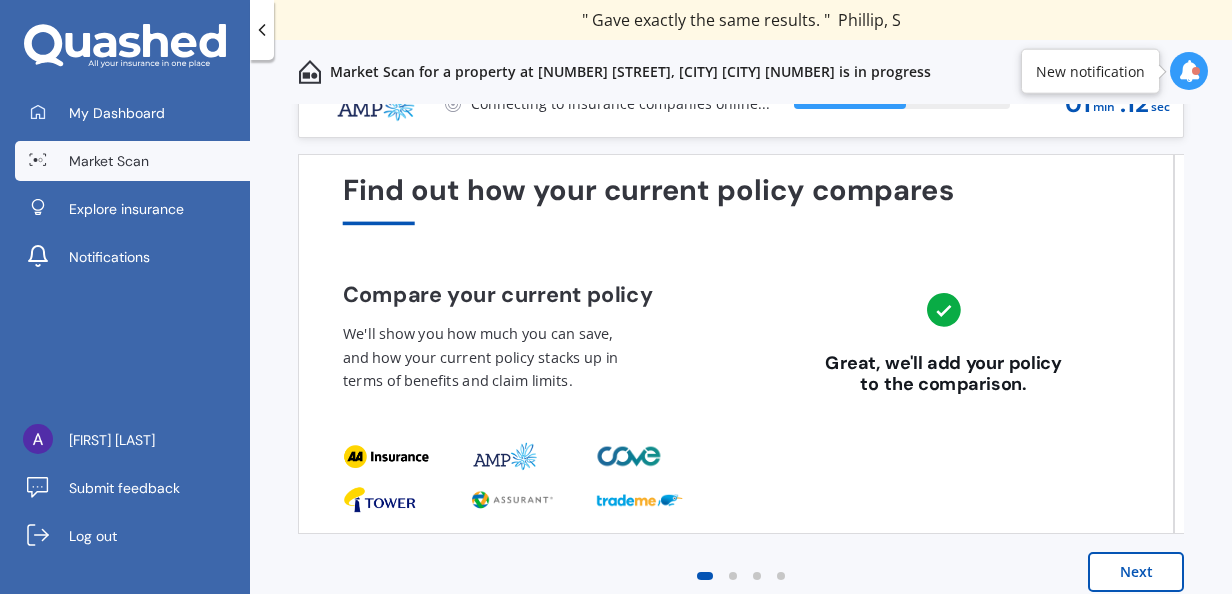 click on "Next" at bounding box center (1136, 572) 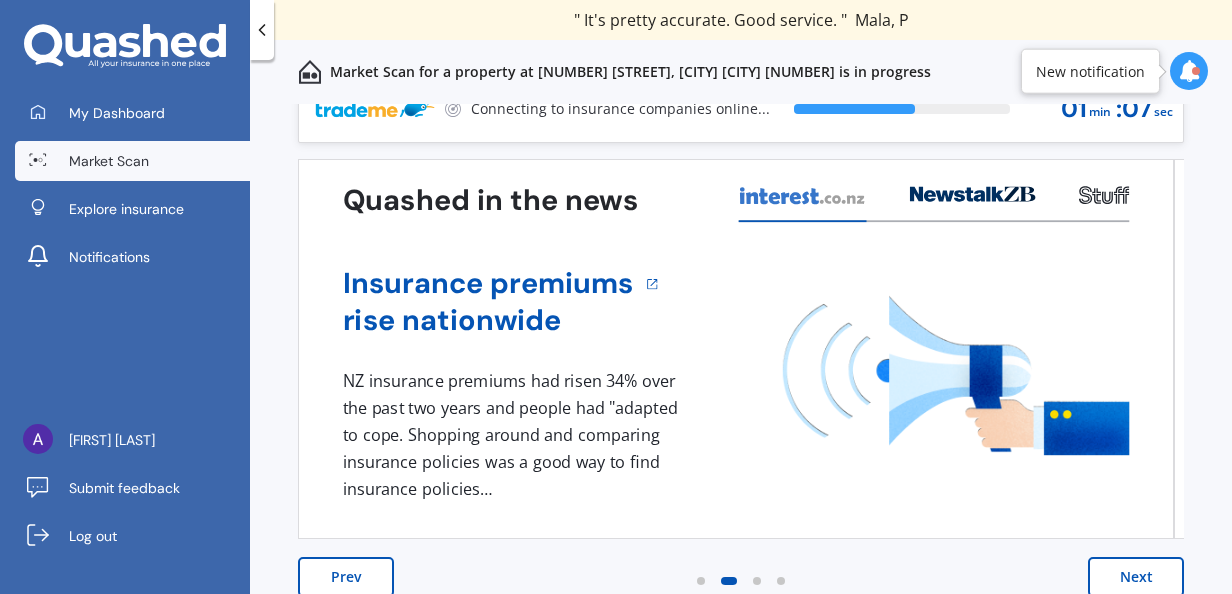 scroll, scrollTop: 52, scrollLeft: 0, axis: vertical 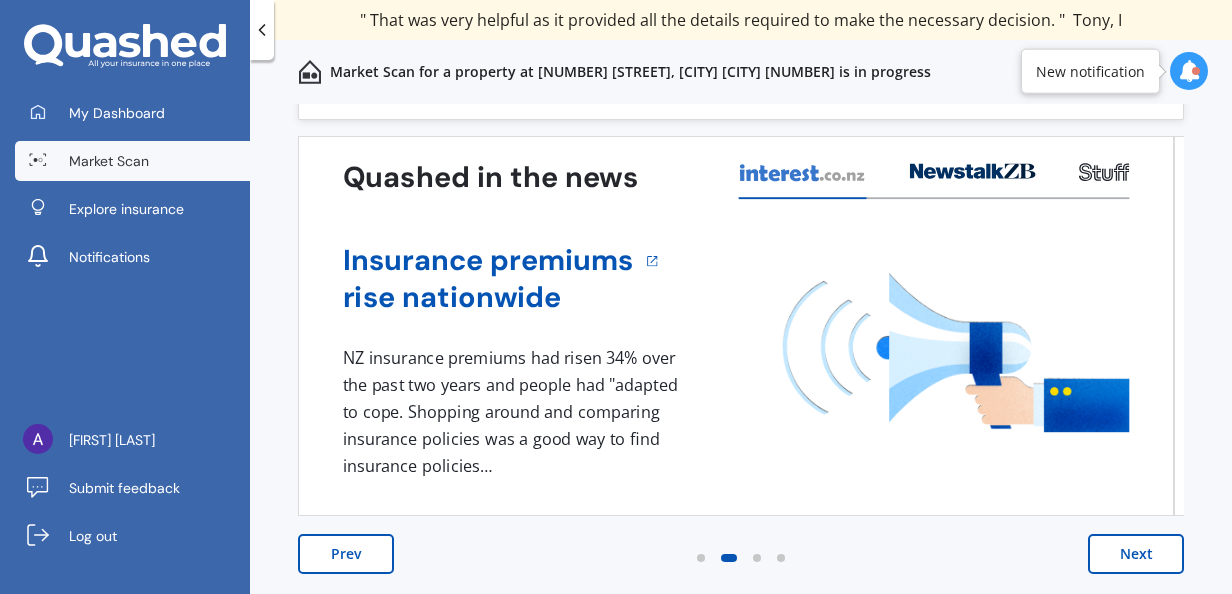 click on "Next" at bounding box center (1136, 554) 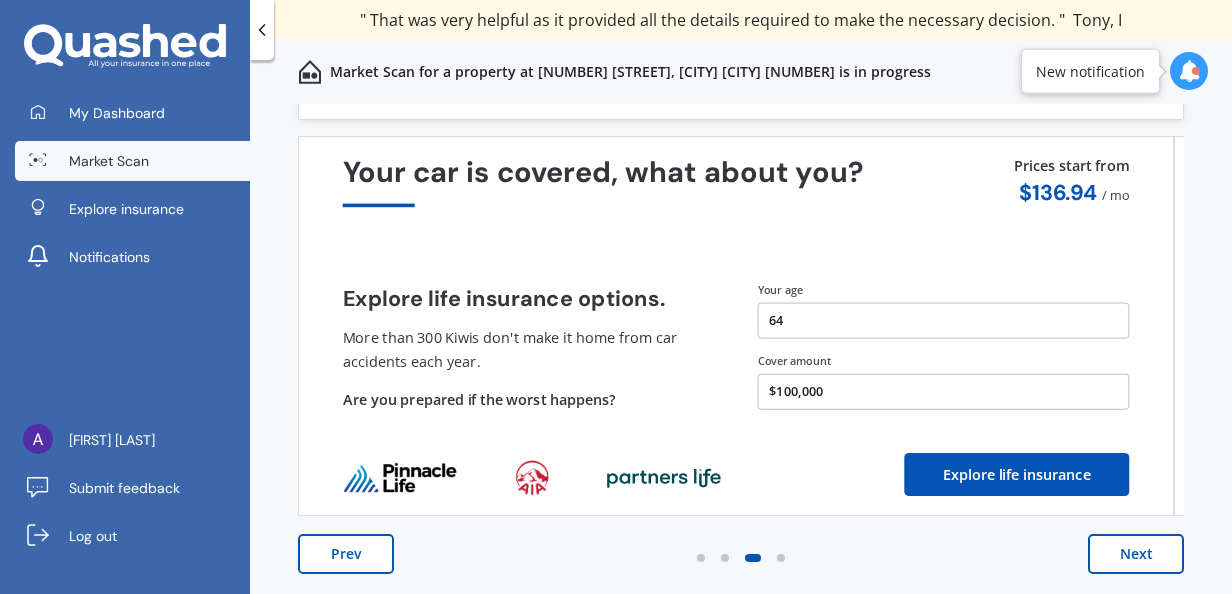 scroll, scrollTop: 0, scrollLeft: 0, axis: both 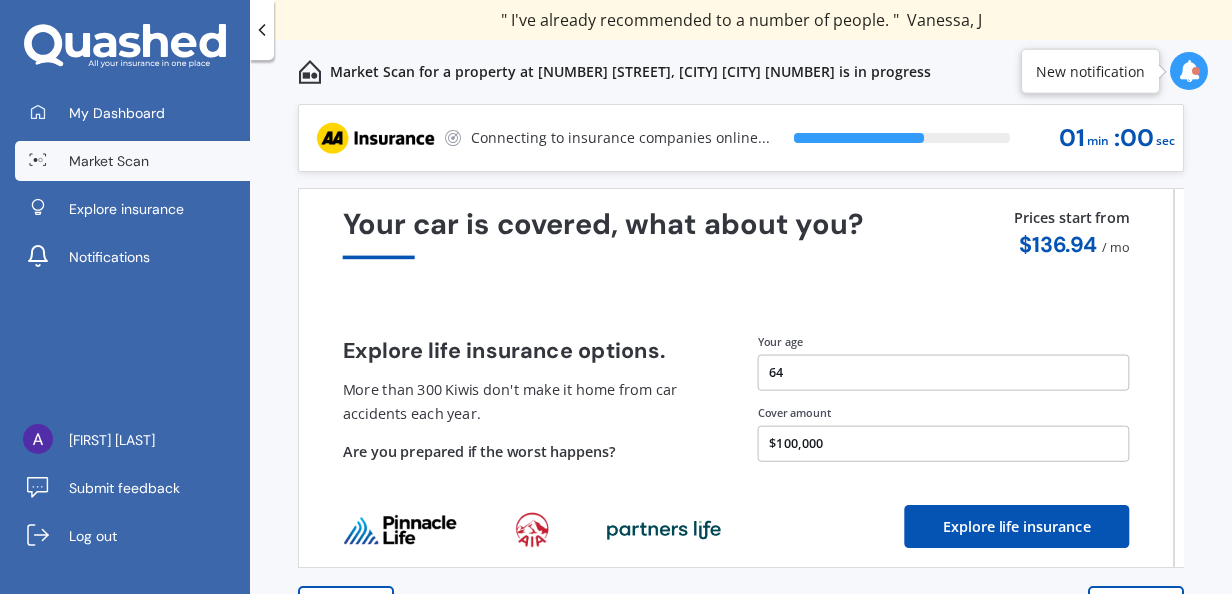 click on "Your age [AGE] Cover amount [CURRENCY][NUMBER] Explore life insurance" at bounding box center (736, 378) 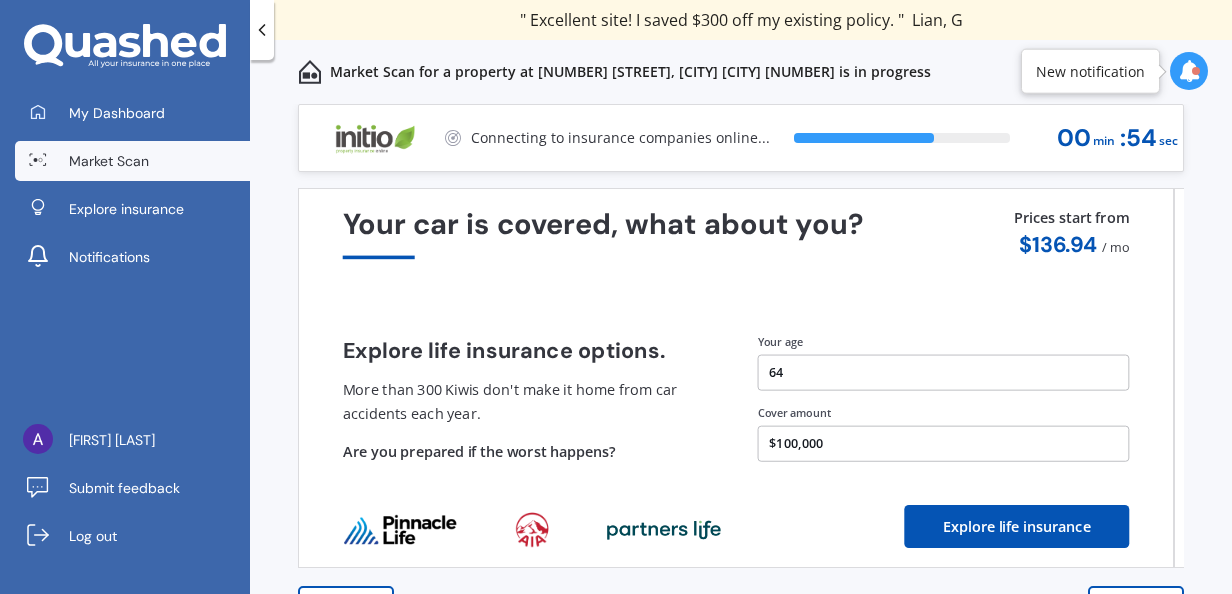 scroll, scrollTop: 52, scrollLeft: 0, axis: vertical 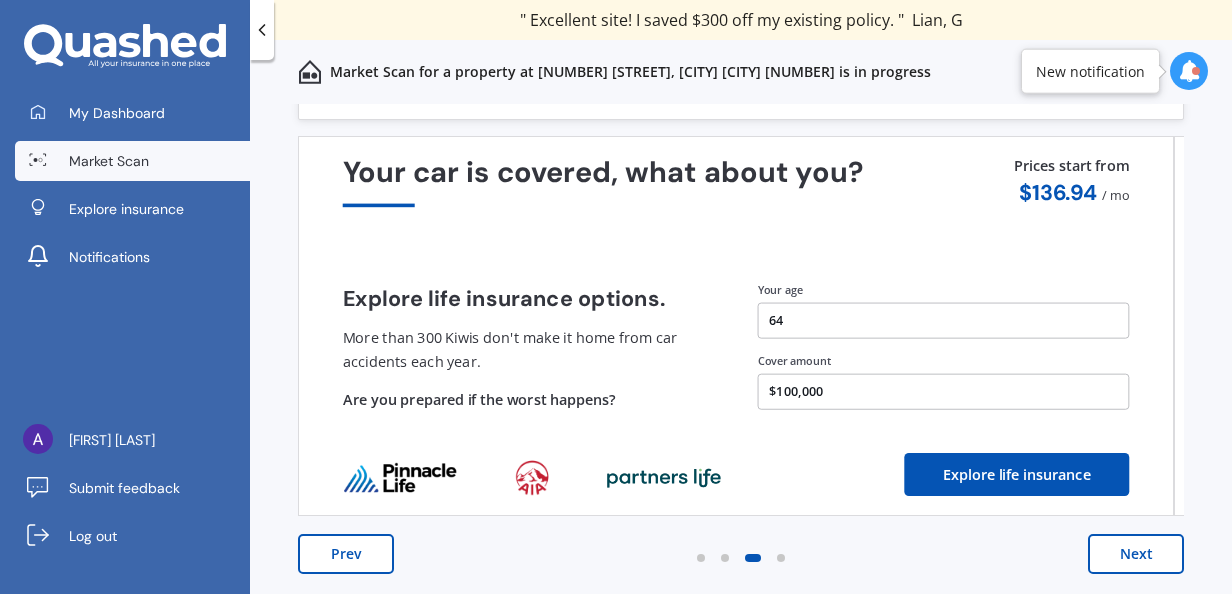 click on "Next" at bounding box center [1136, 554] 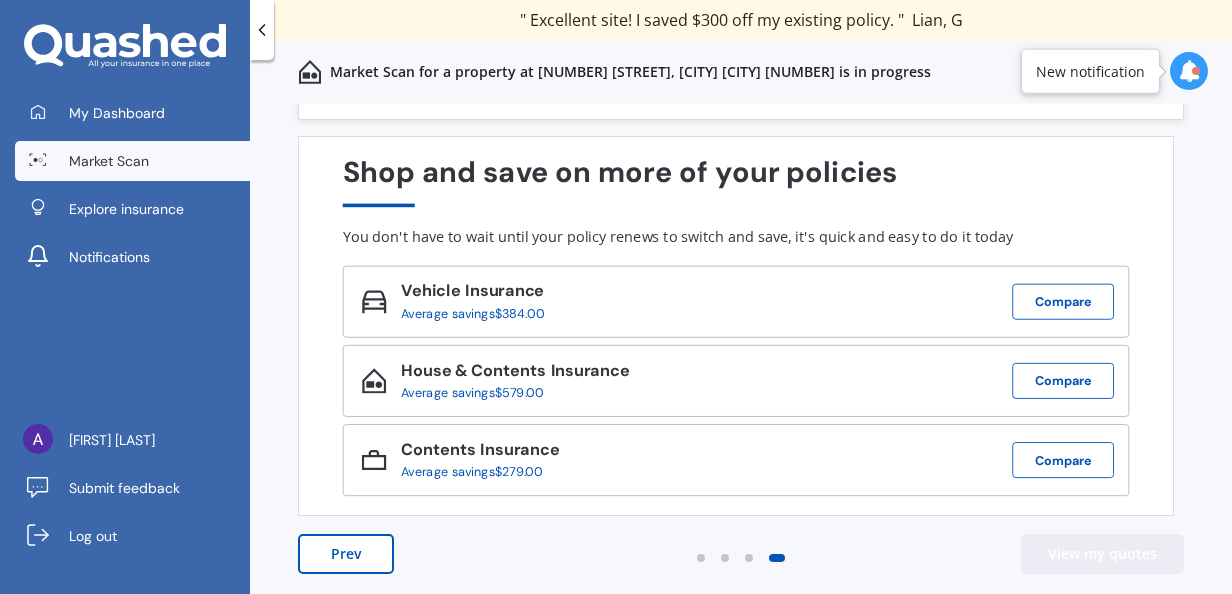 scroll, scrollTop: 0, scrollLeft: 0, axis: both 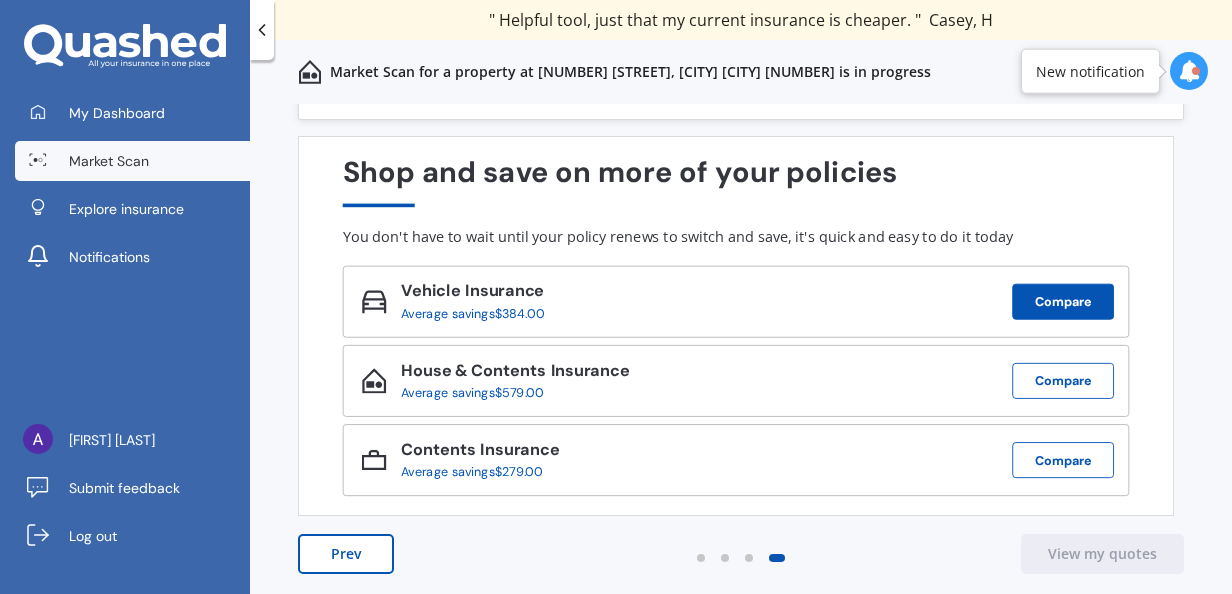 click on "Compare" at bounding box center (1063, 302) 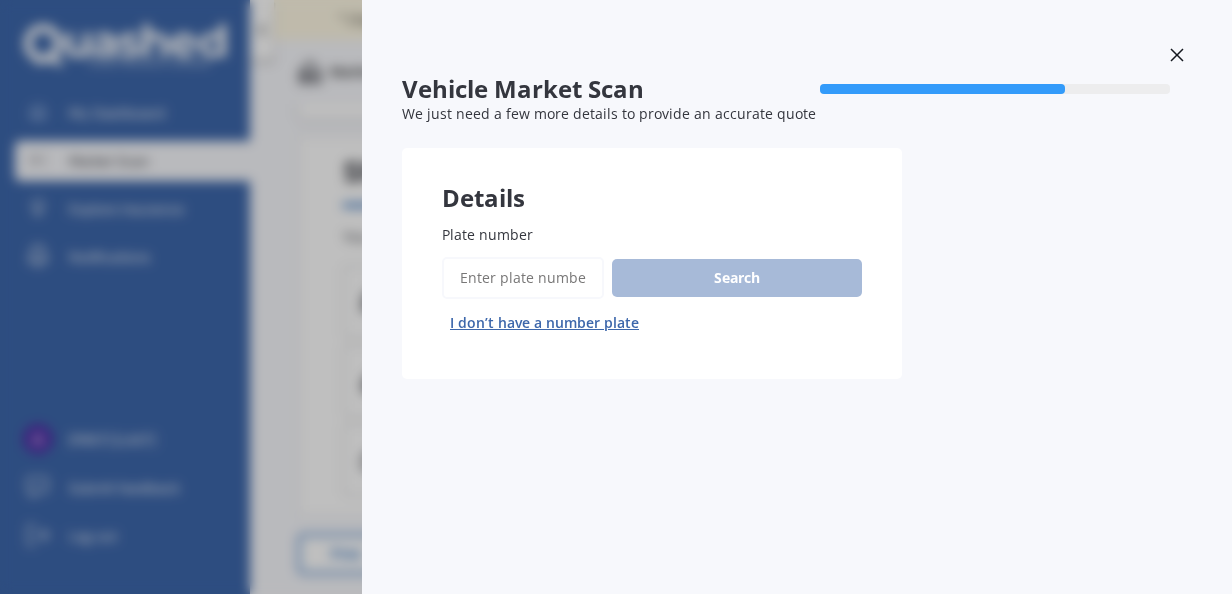 click on "Search I don’t have a number plate" at bounding box center (652, 298) 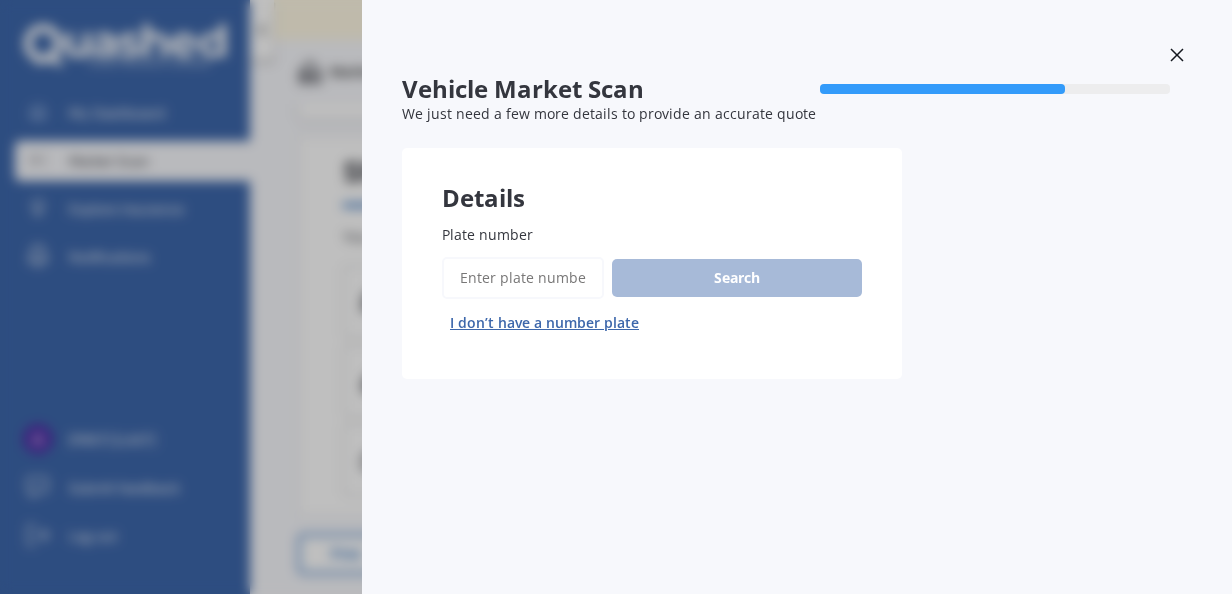 click on "Search I don’t have a number plate" at bounding box center (652, 298) 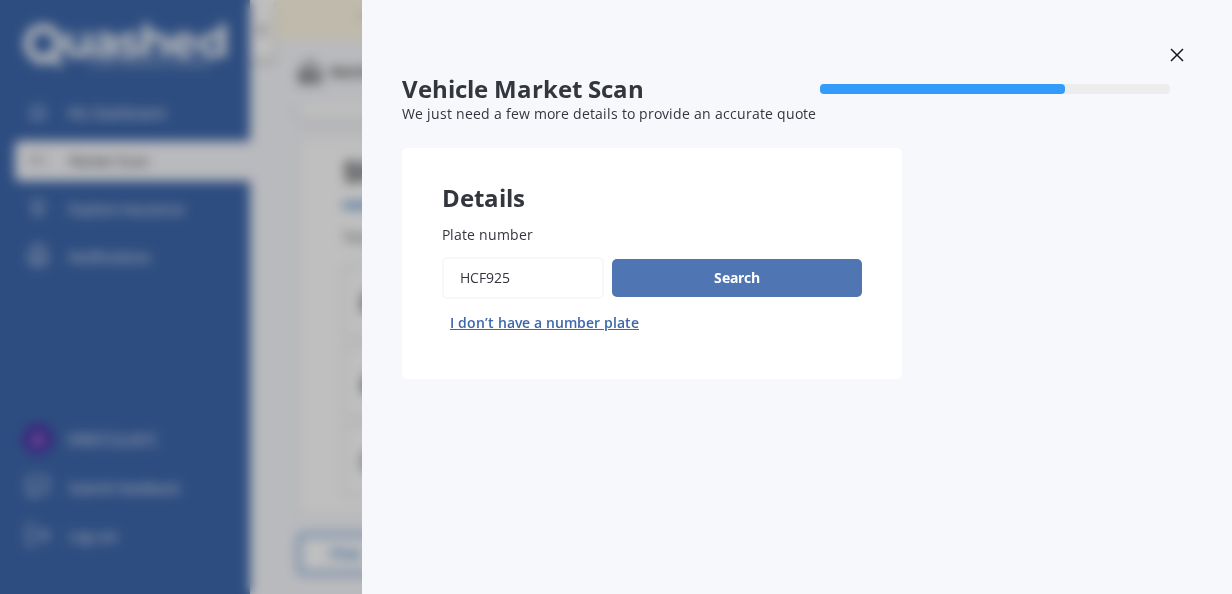type on "HCF925" 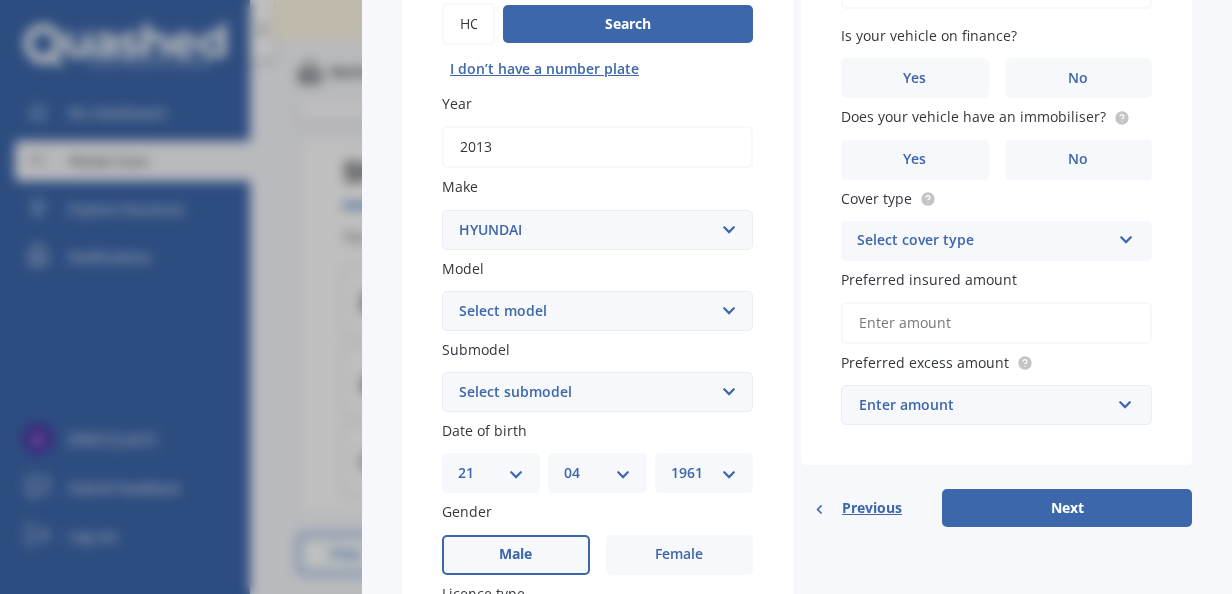 scroll, scrollTop: 255, scrollLeft: 0, axis: vertical 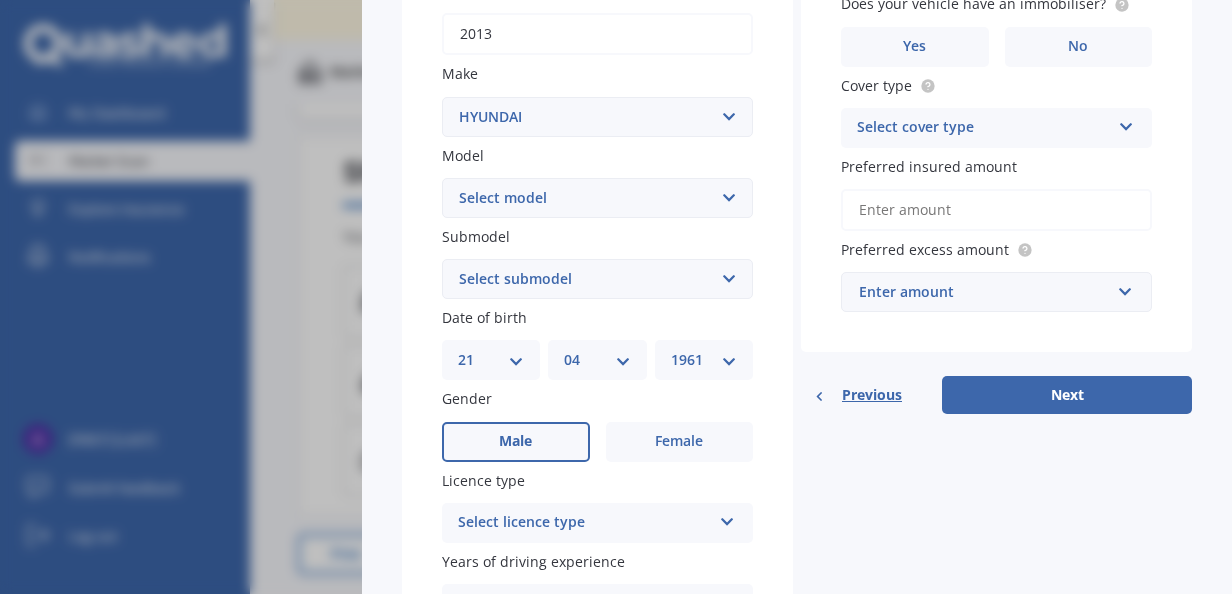 click on "Select submodel 1.6 Turbo 1.8 2 Lavita" at bounding box center [597, 279] 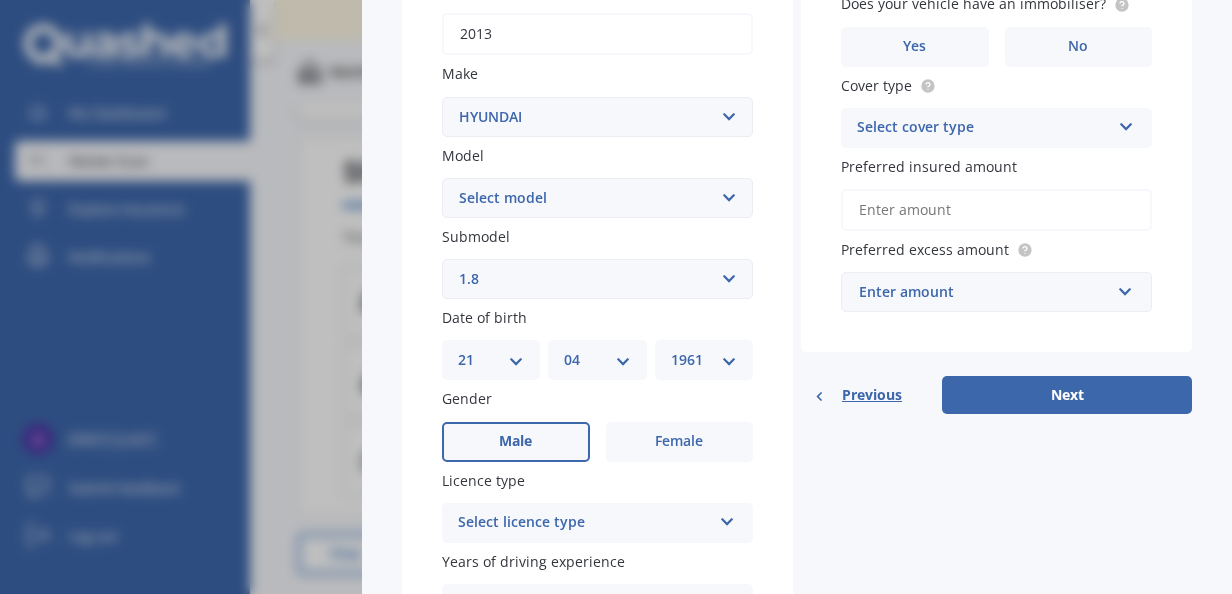 click on "Select submodel 1.6 Turbo 1.8 2 Lavita" at bounding box center [597, 279] 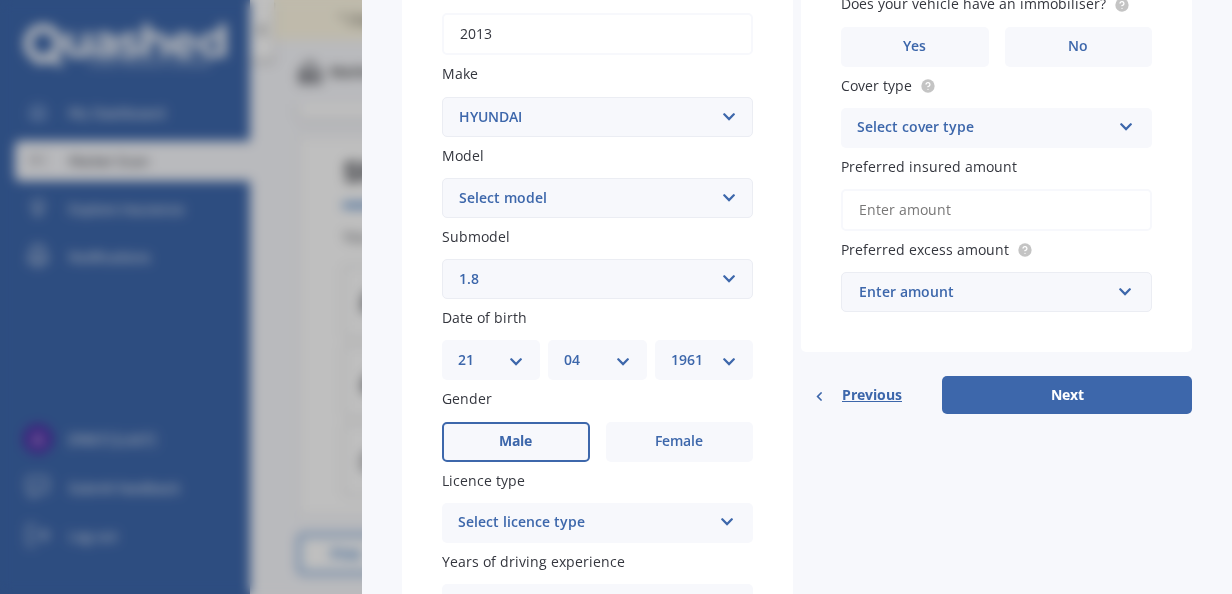 click at bounding box center [727, 518] 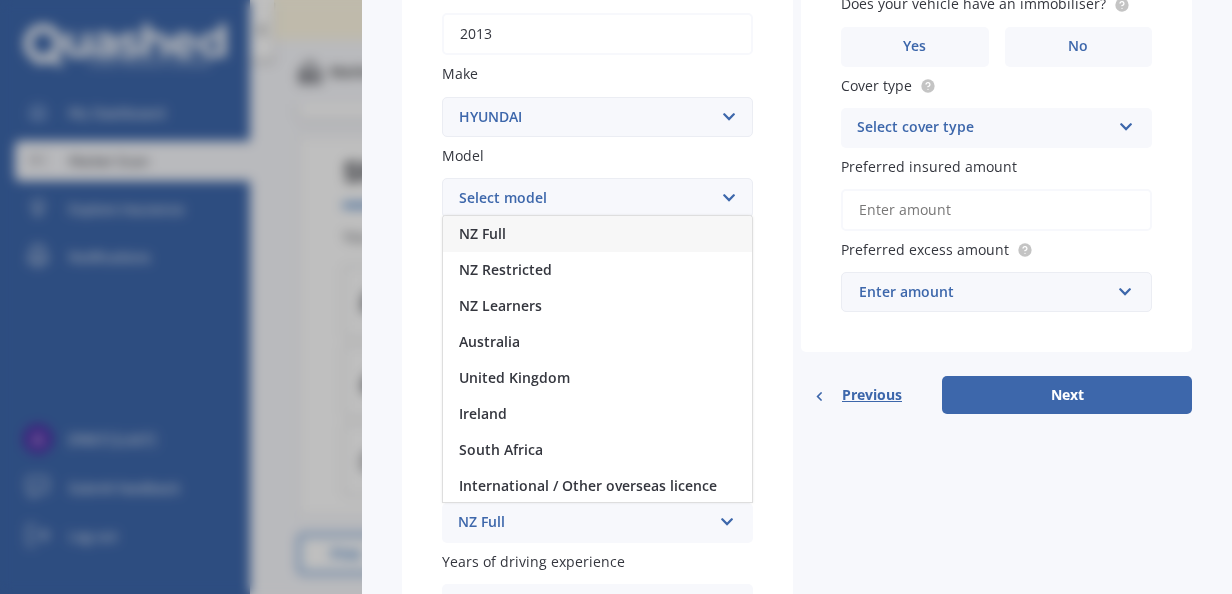 click at bounding box center (727, 518) 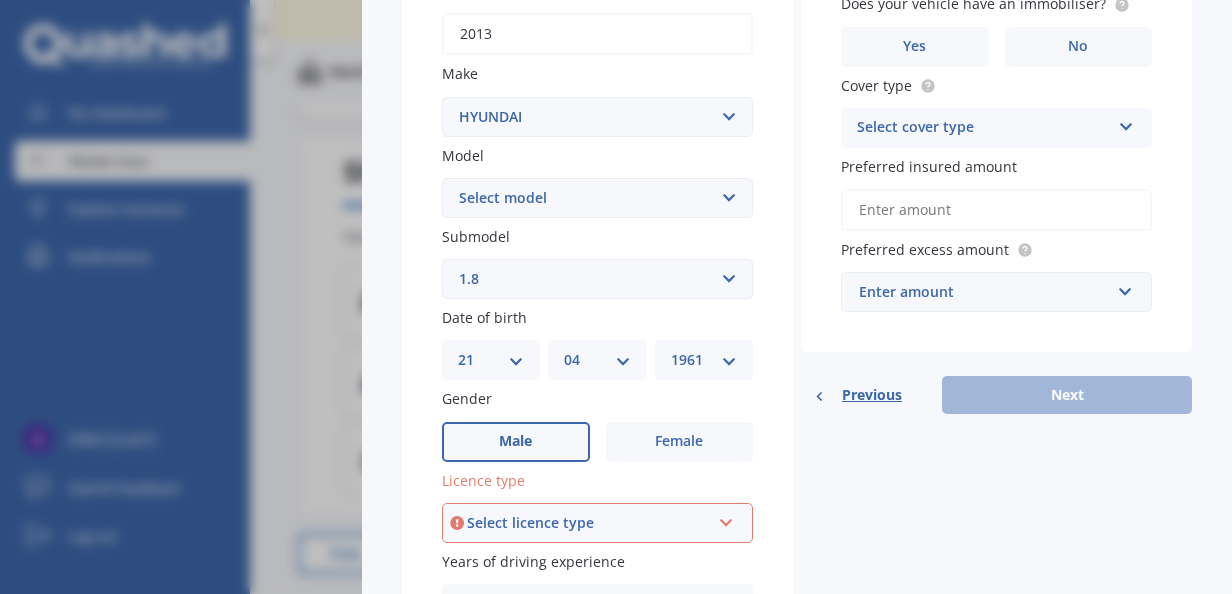 click at bounding box center [726, 519] 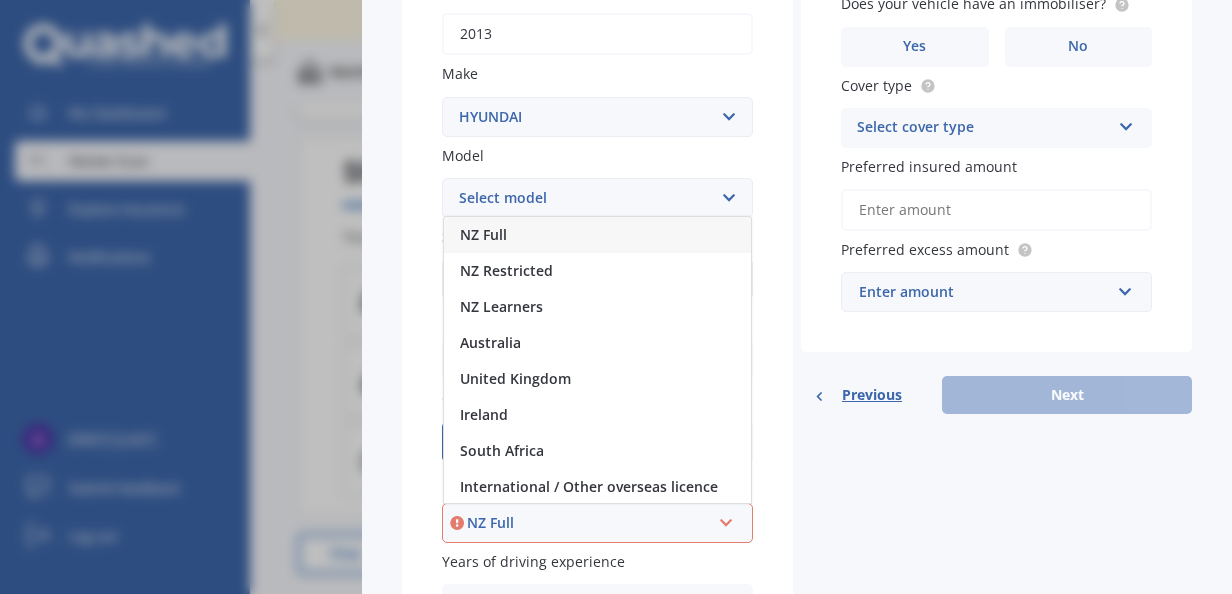 click on "NZ Full" at bounding box center [483, 234] 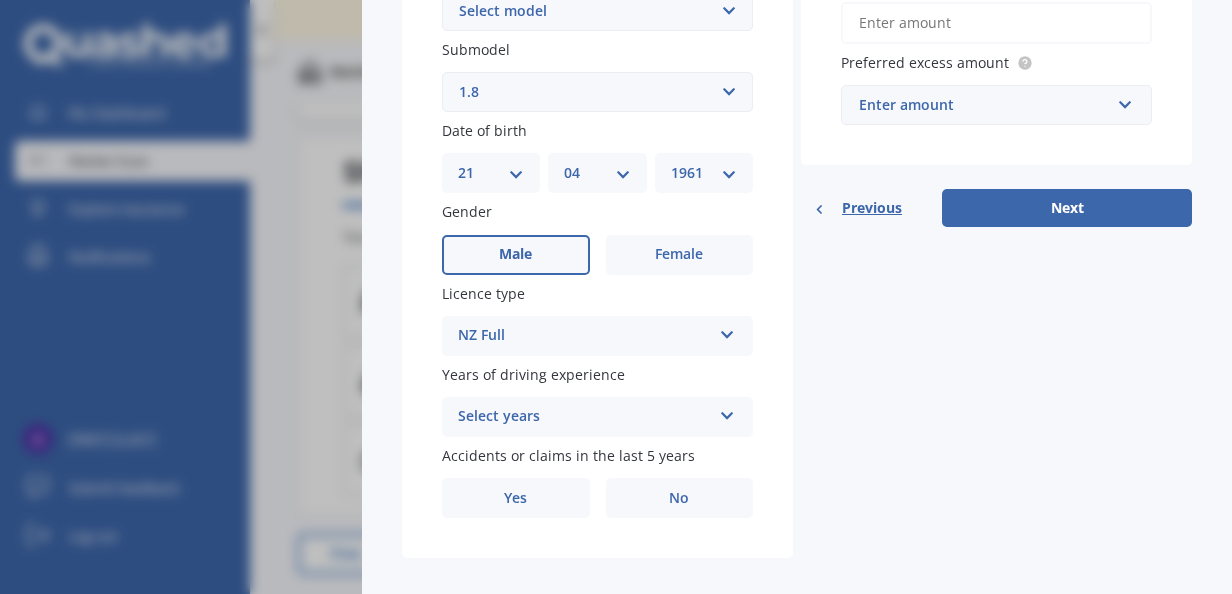 scroll, scrollTop: 577, scrollLeft: 0, axis: vertical 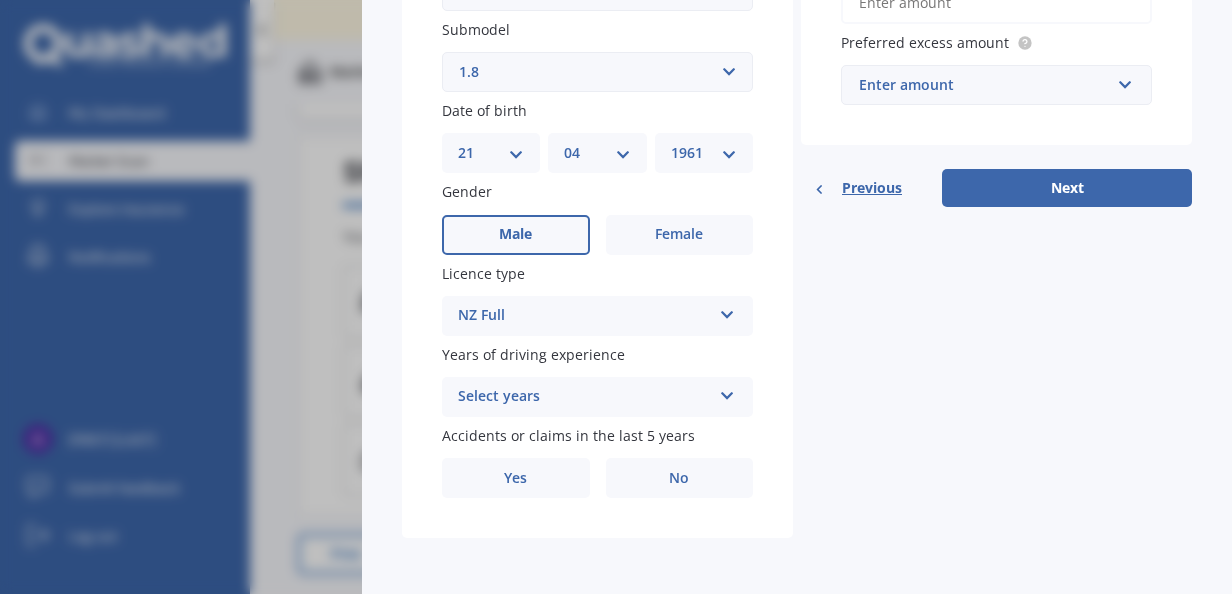 click at bounding box center (727, 311) 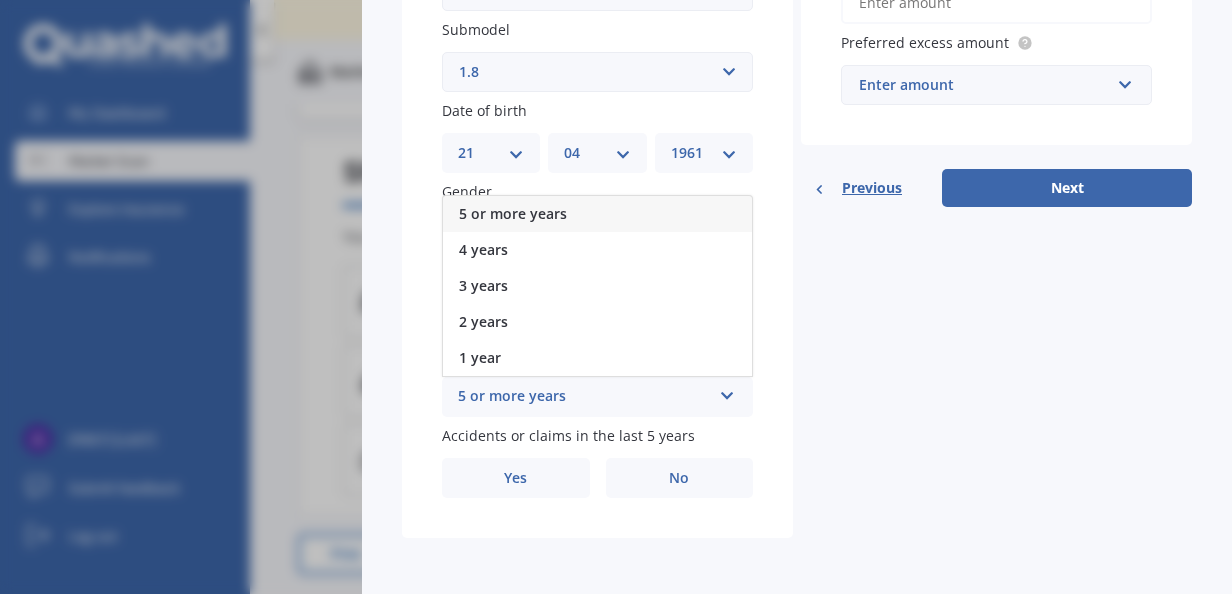 click on "5 or more years" at bounding box center (584, 397) 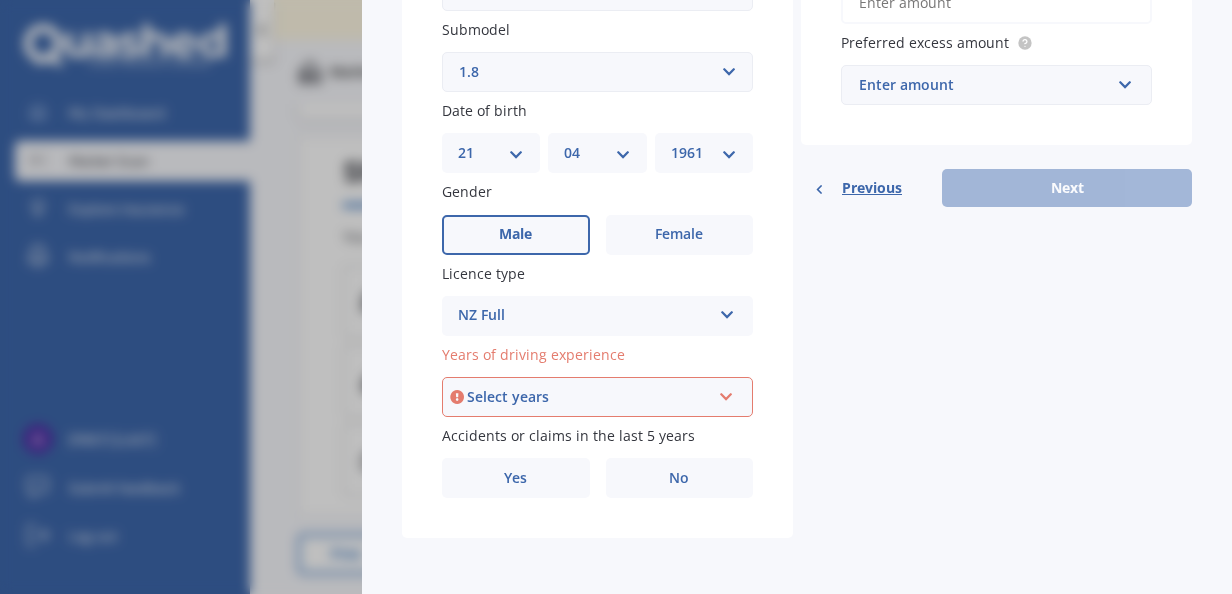 click on "Select years" at bounding box center [588, 397] 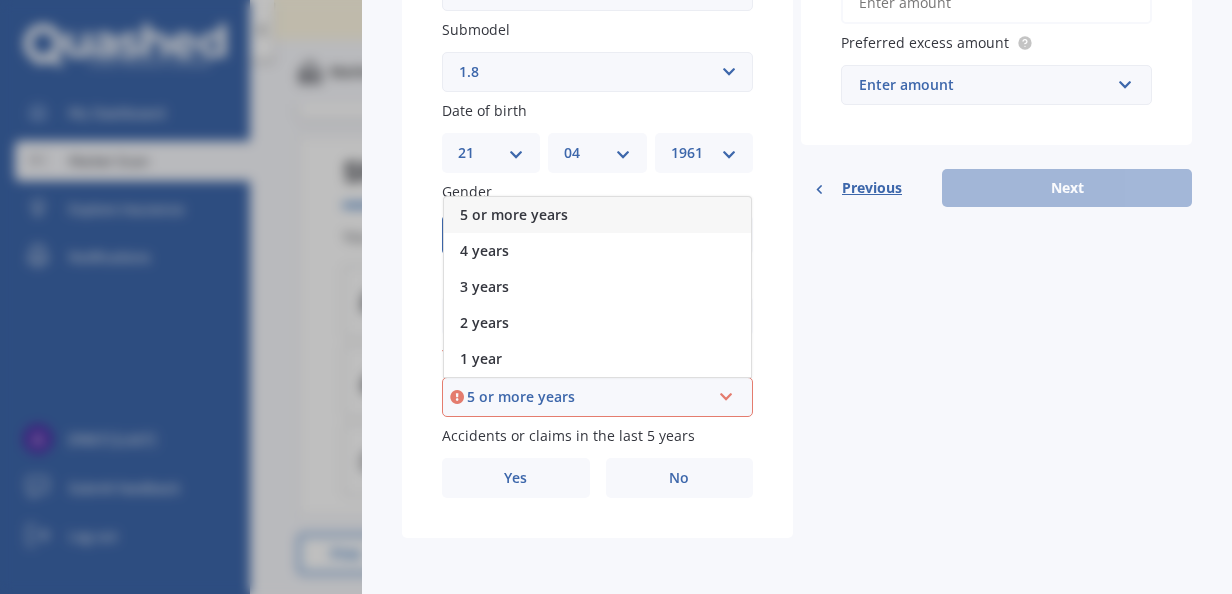 click on "5 or more years" at bounding box center (514, 214) 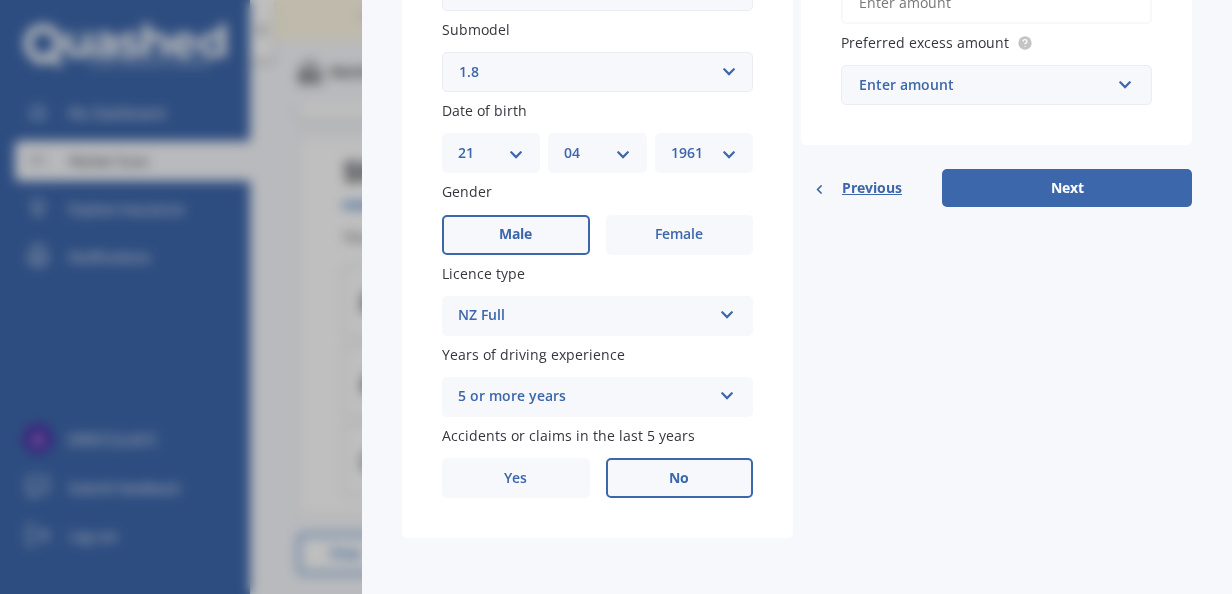 click on "No" at bounding box center [515, 234] 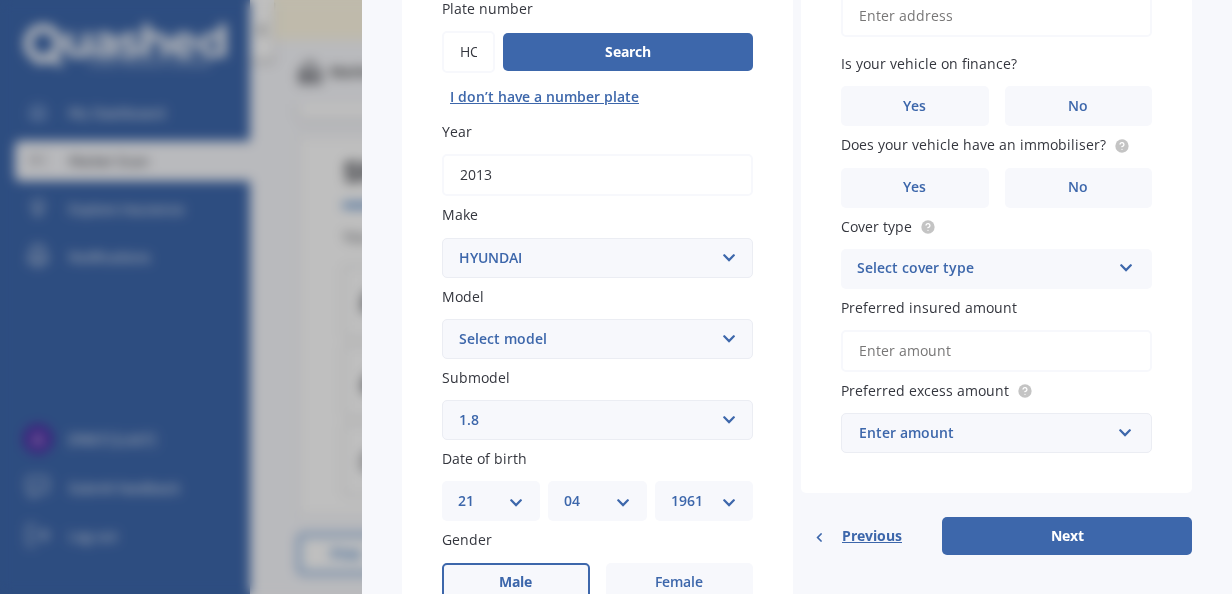 scroll, scrollTop: 86, scrollLeft: 0, axis: vertical 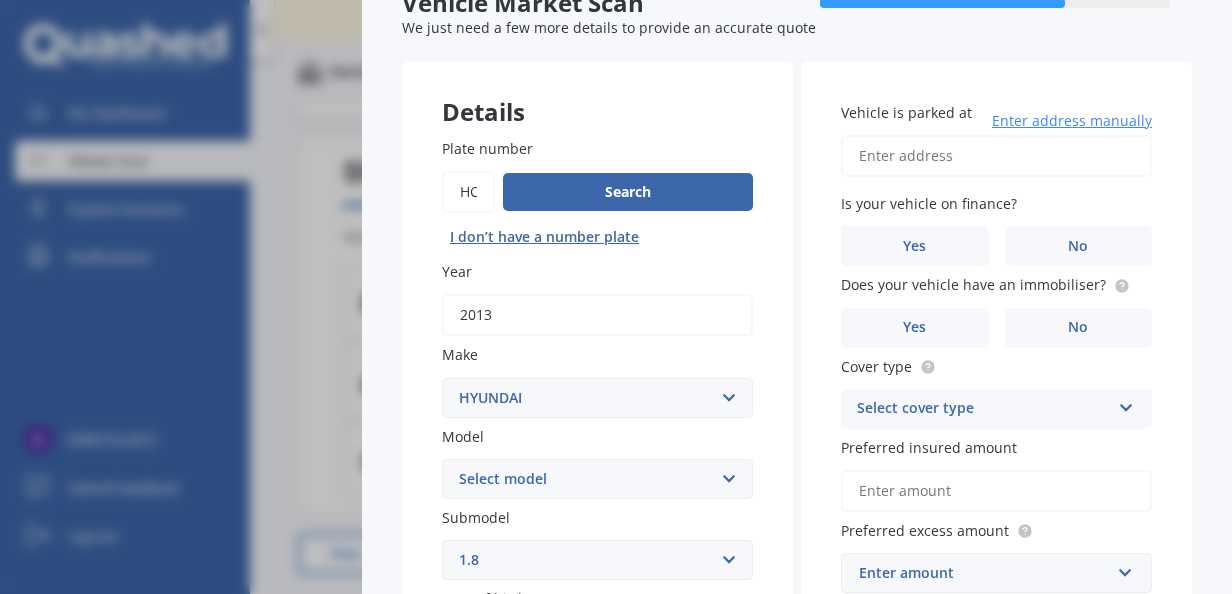 click on "Vehicle is parked at" at bounding box center (996, 156) 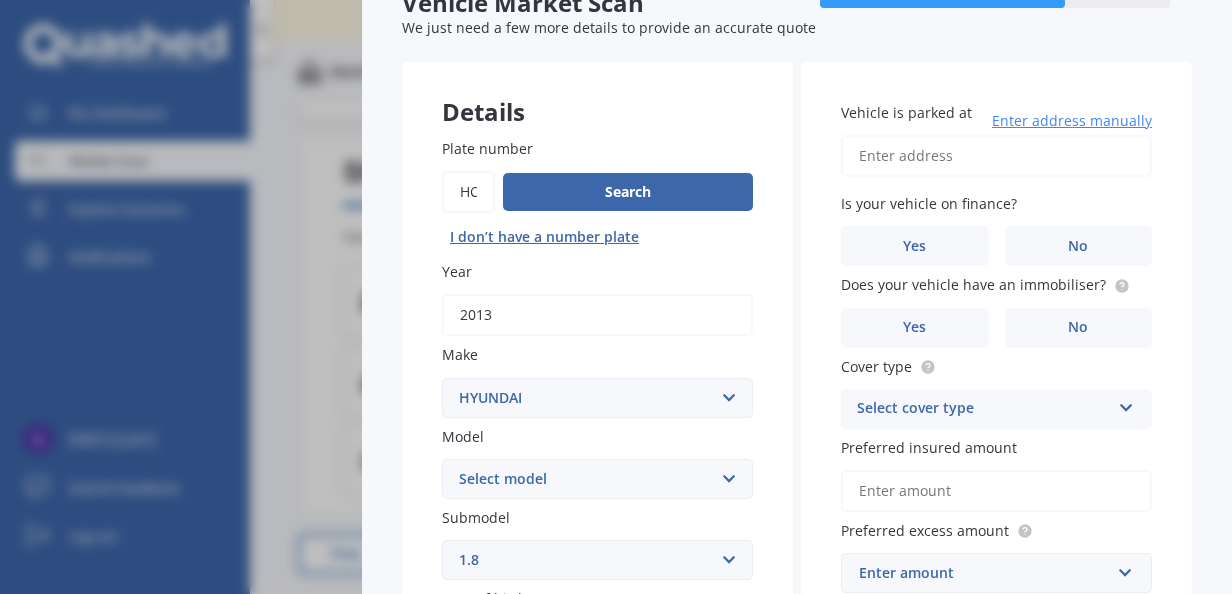 type on "[NUMBER] [STREET], [CITY] [CITY], [COUNTRY]" 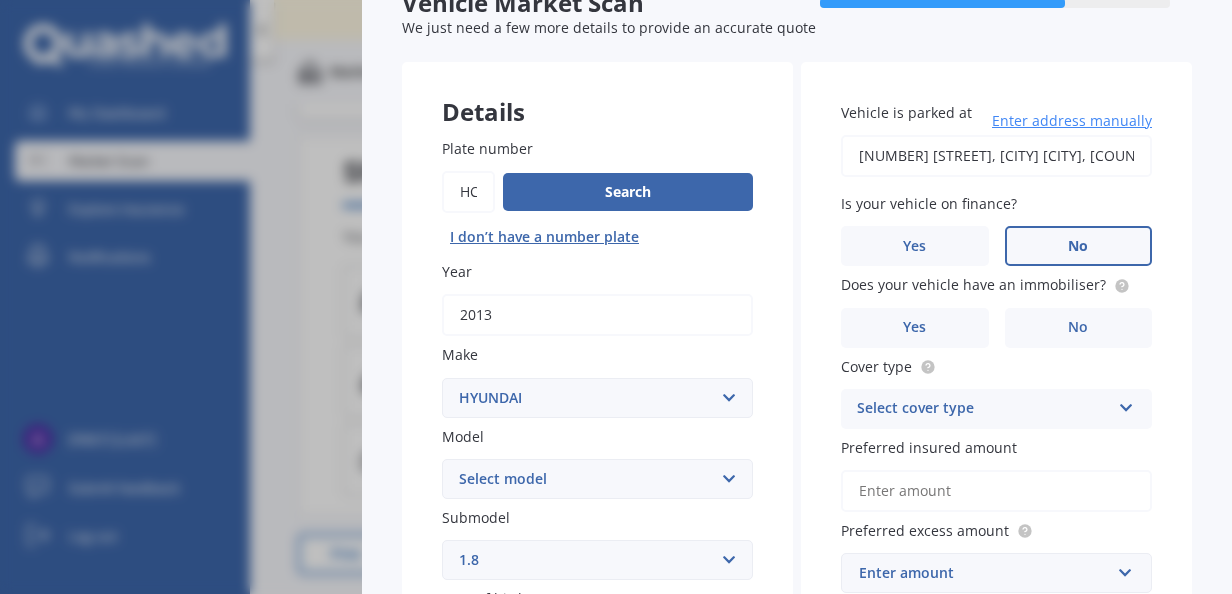 click on "No" at bounding box center [515, 722] 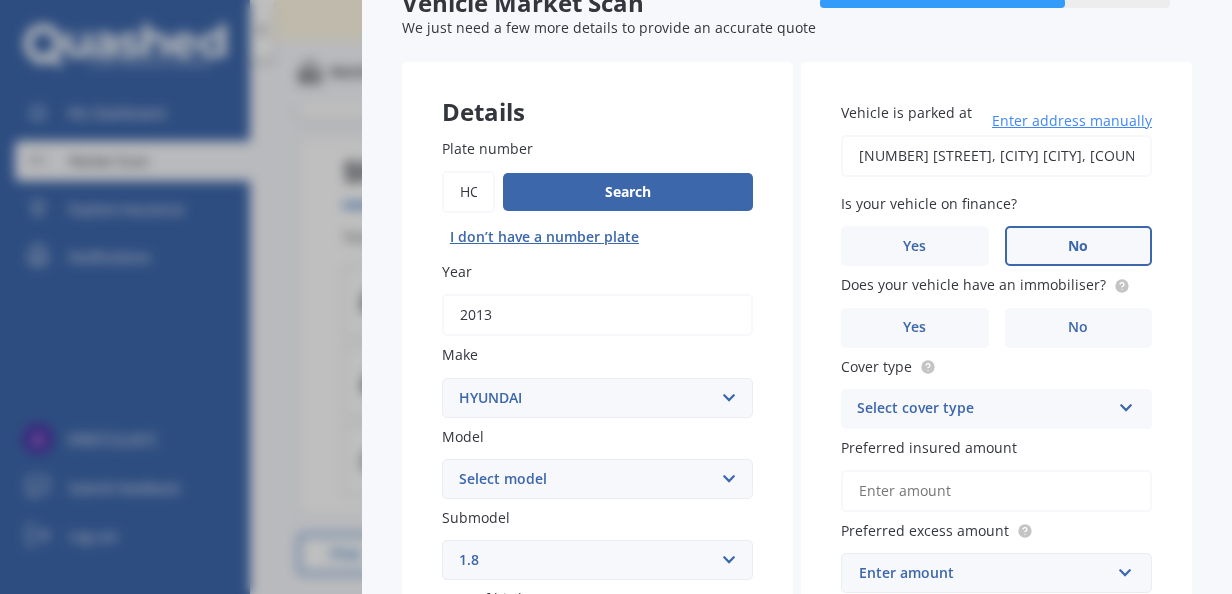 click on "No" at bounding box center [0, 0] 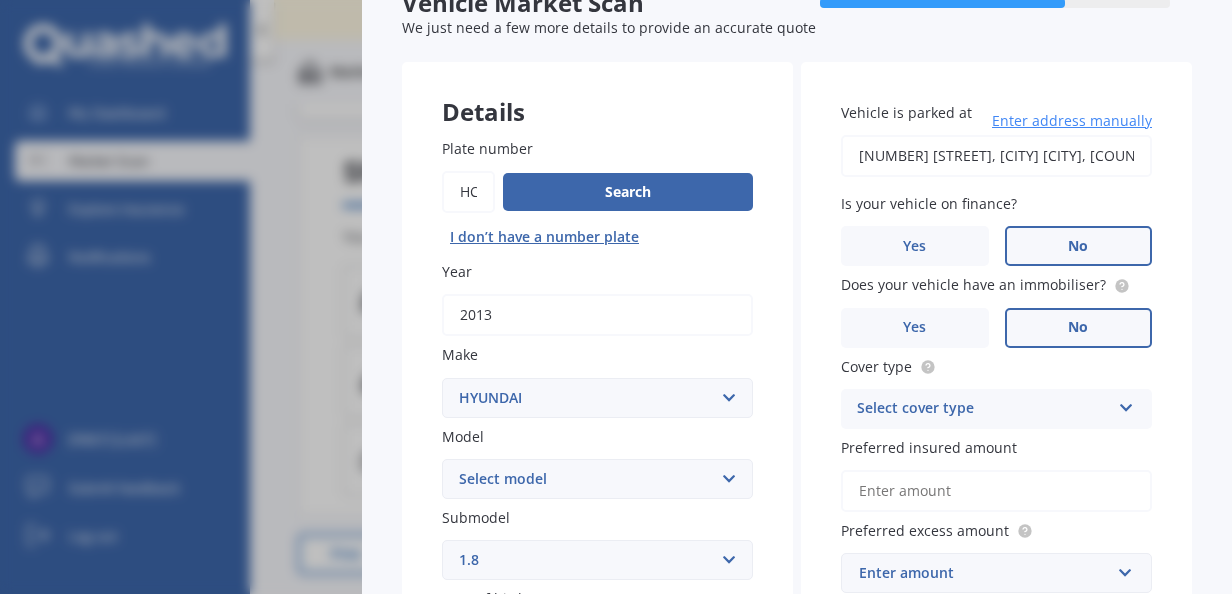 click on "No" at bounding box center (515, 722) 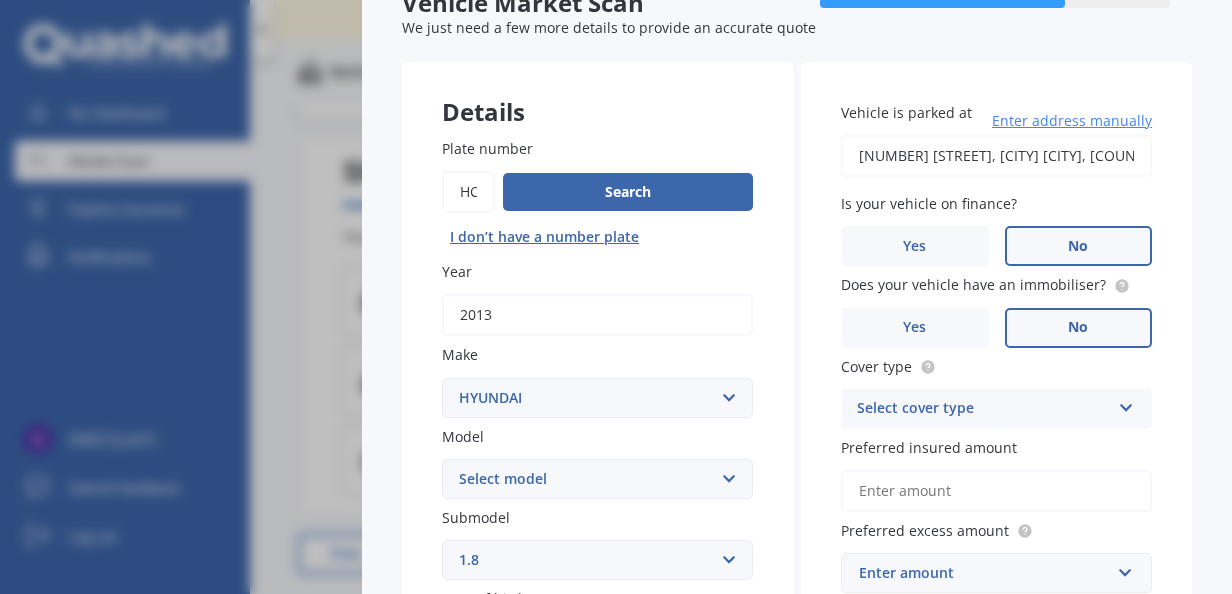 click on "No" at bounding box center [0, 0] 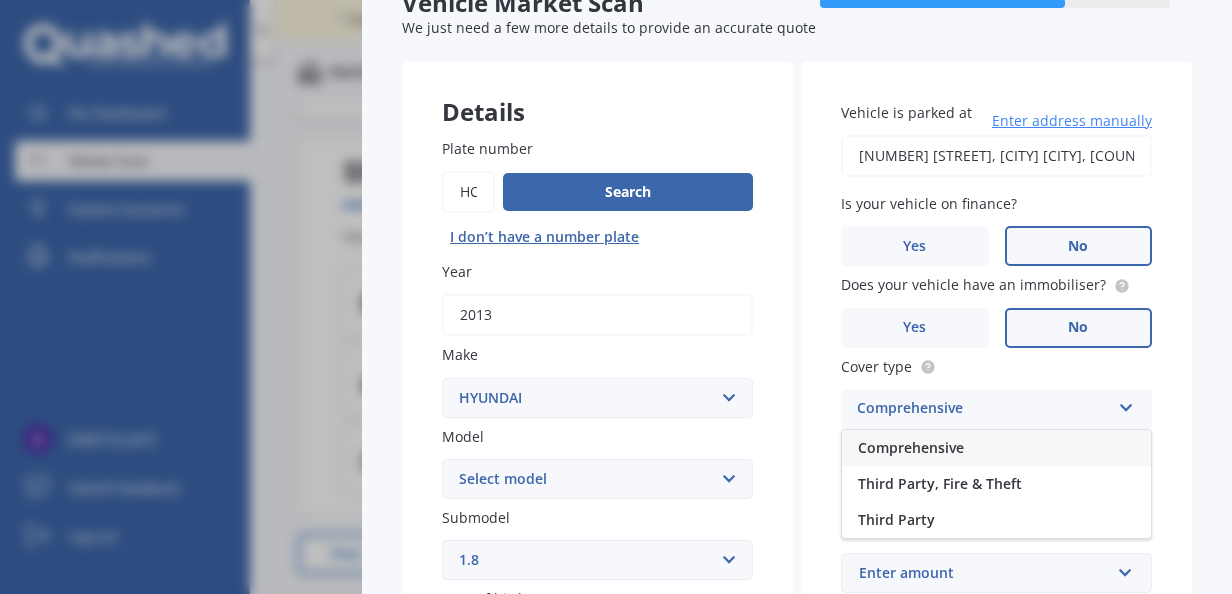 click on "Comprehensive" at bounding box center [911, 447] 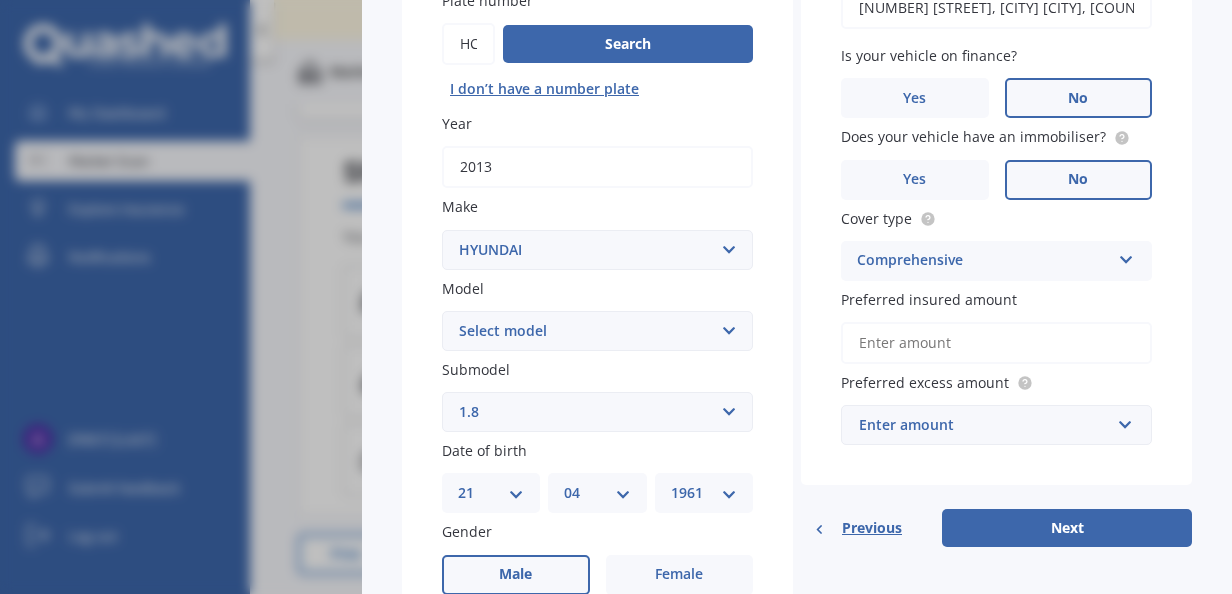 scroll, scrollTop: 252, scrollLeft: 0, axis: vertical 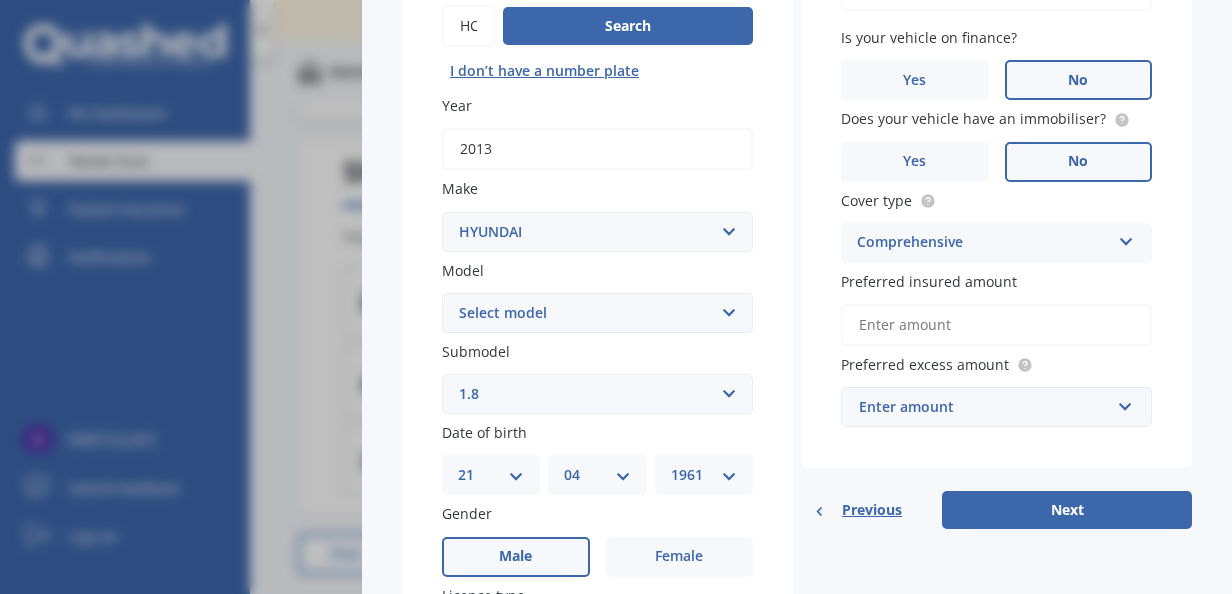 click on "Preferred insured amount" at bounding box center [996, 325] 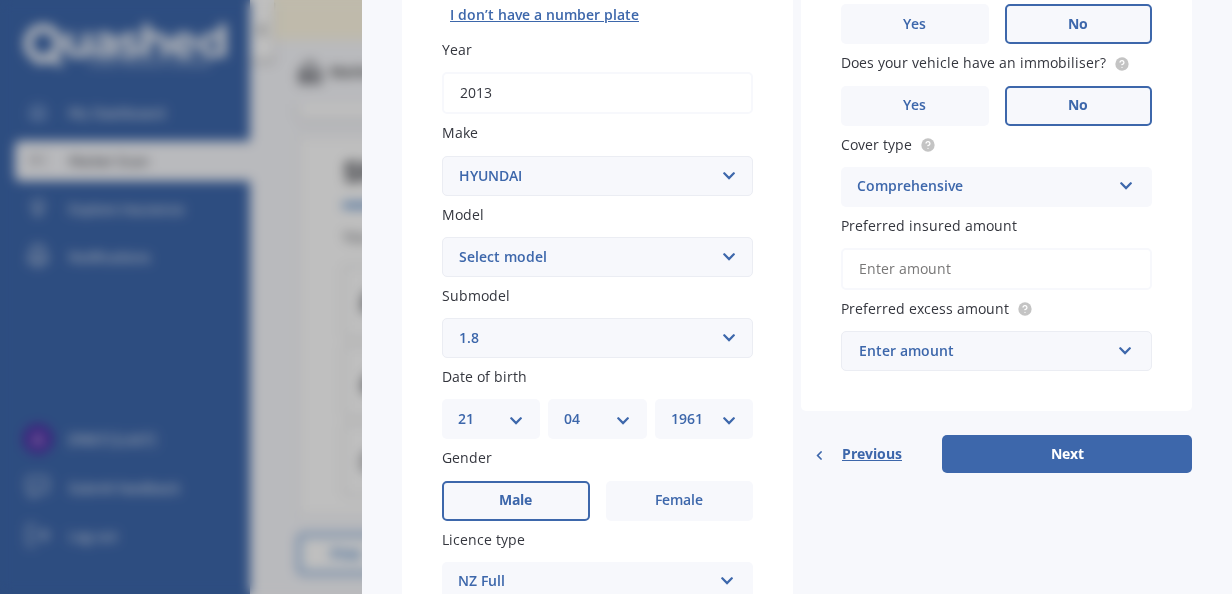 scroll, scrollTop: 285, scrollLeft: 0, axis: vertical 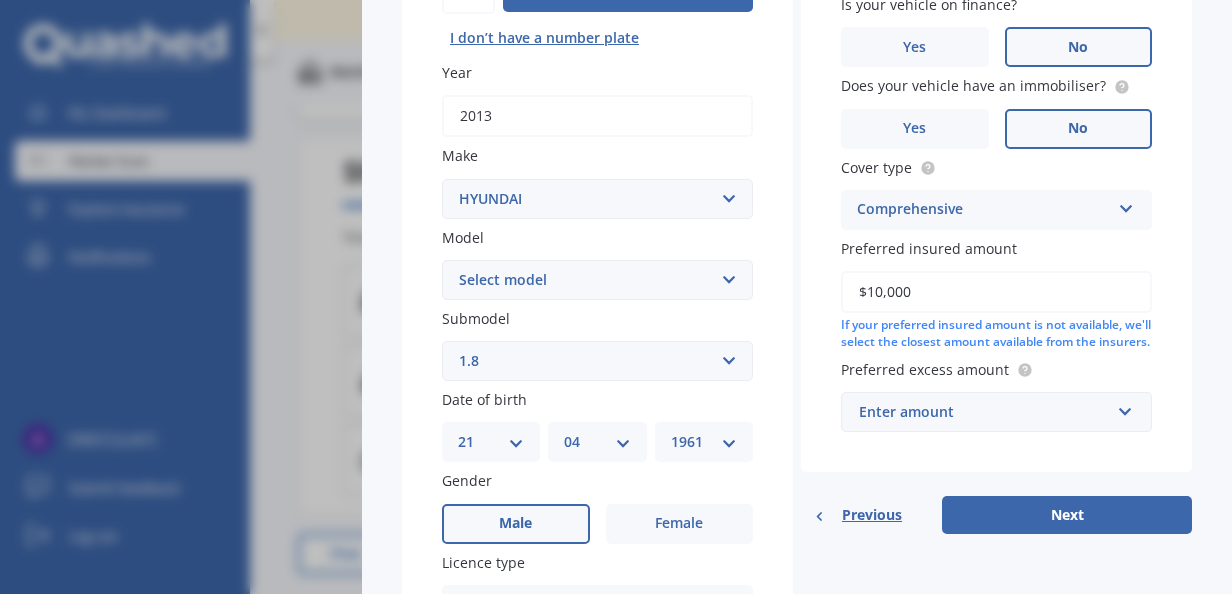 type on "$10,000" 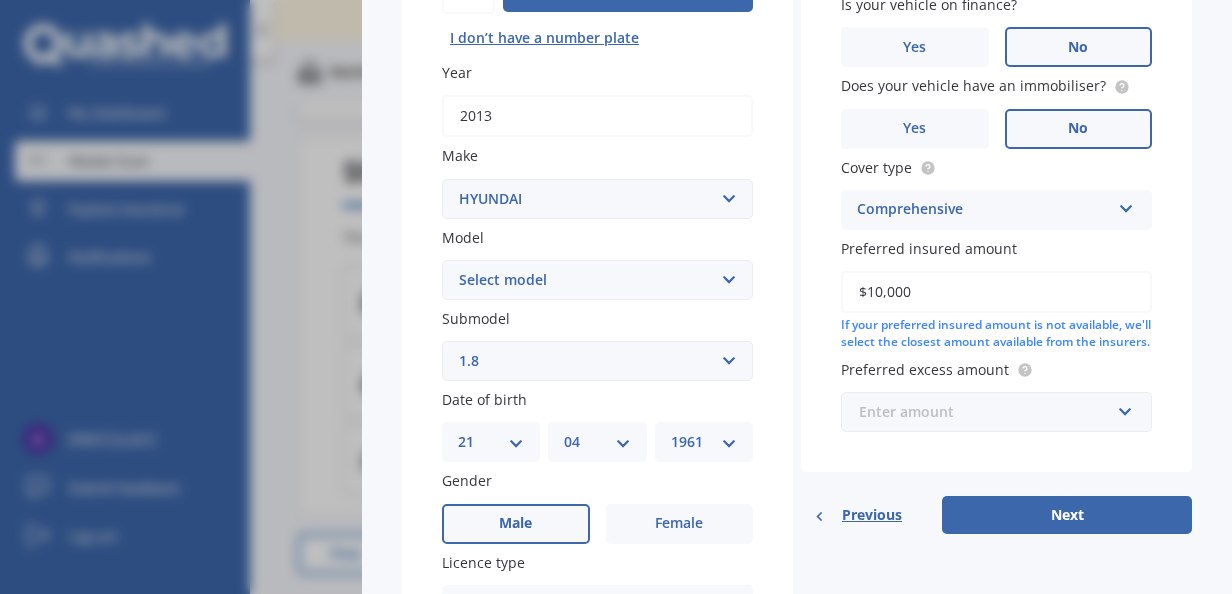 click at bounding box center [989, 412] 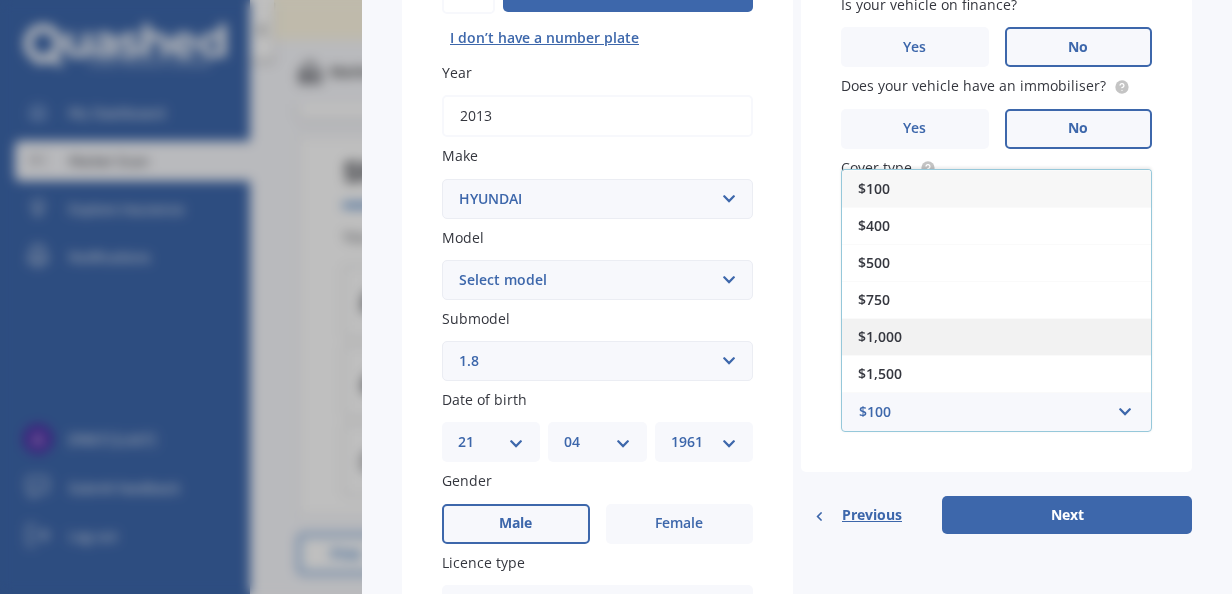 click on "$1,000" at bounding box center [874, 188] 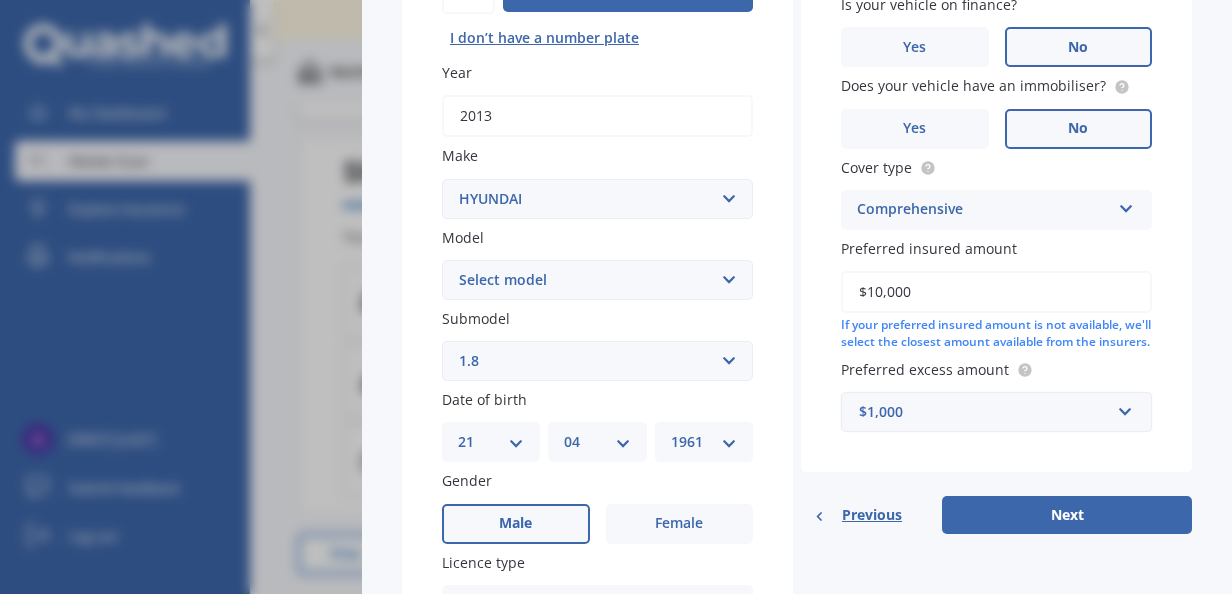 click on "$1,000" at bounding box center [984, 412] 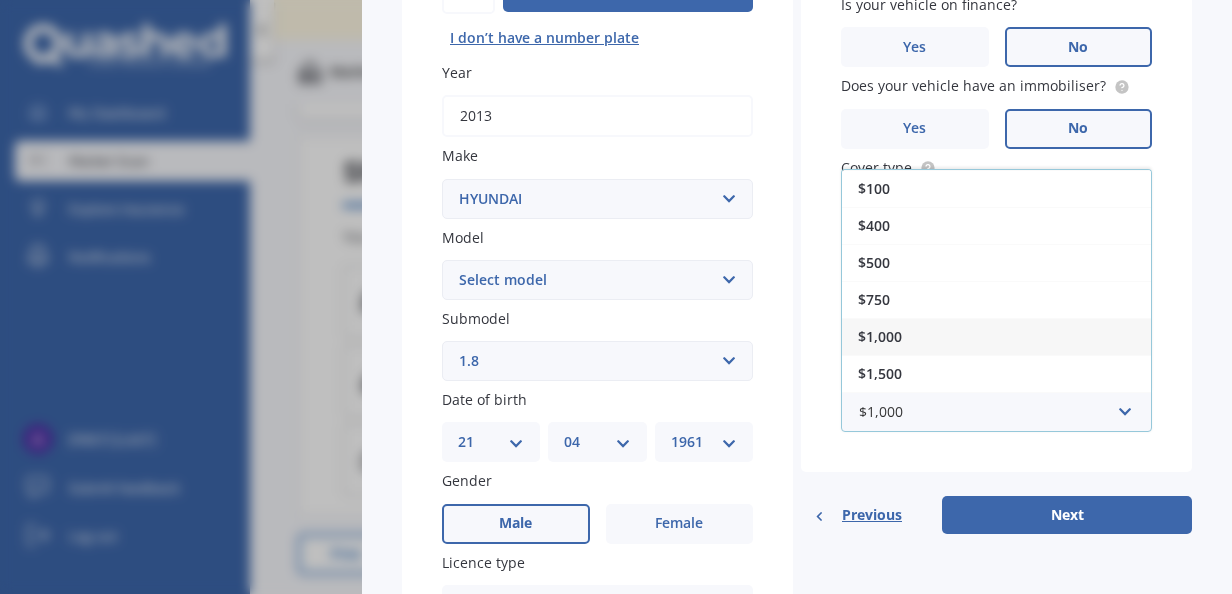 click on "$1,000" at bounding box center [880, 336] 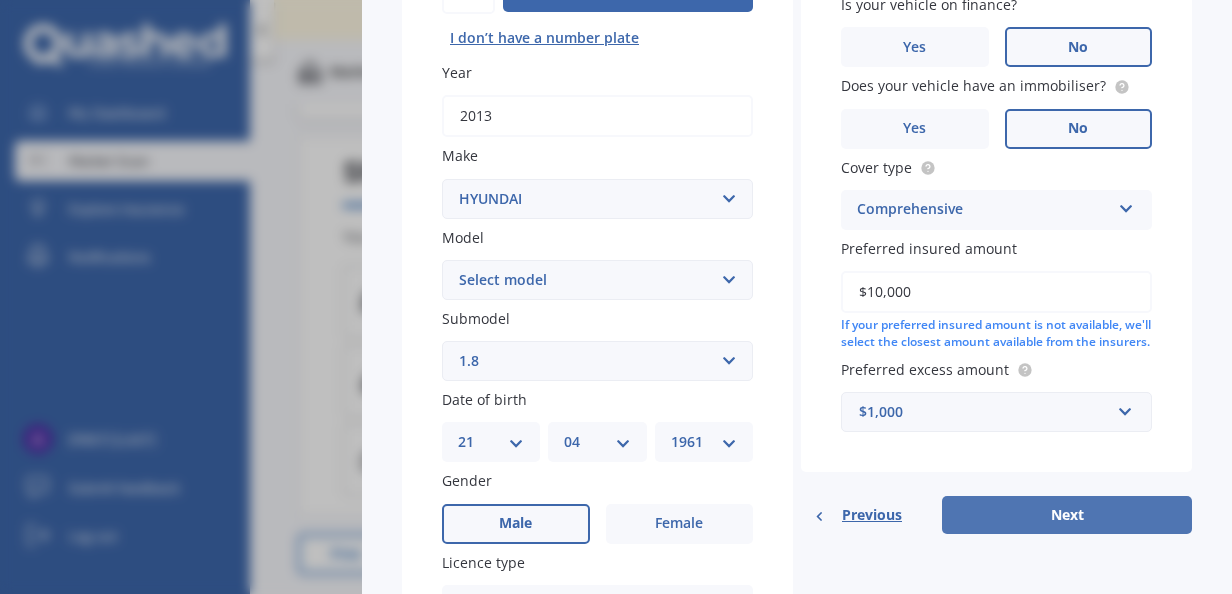 click on "Next" at bounding box center [1067, 515] 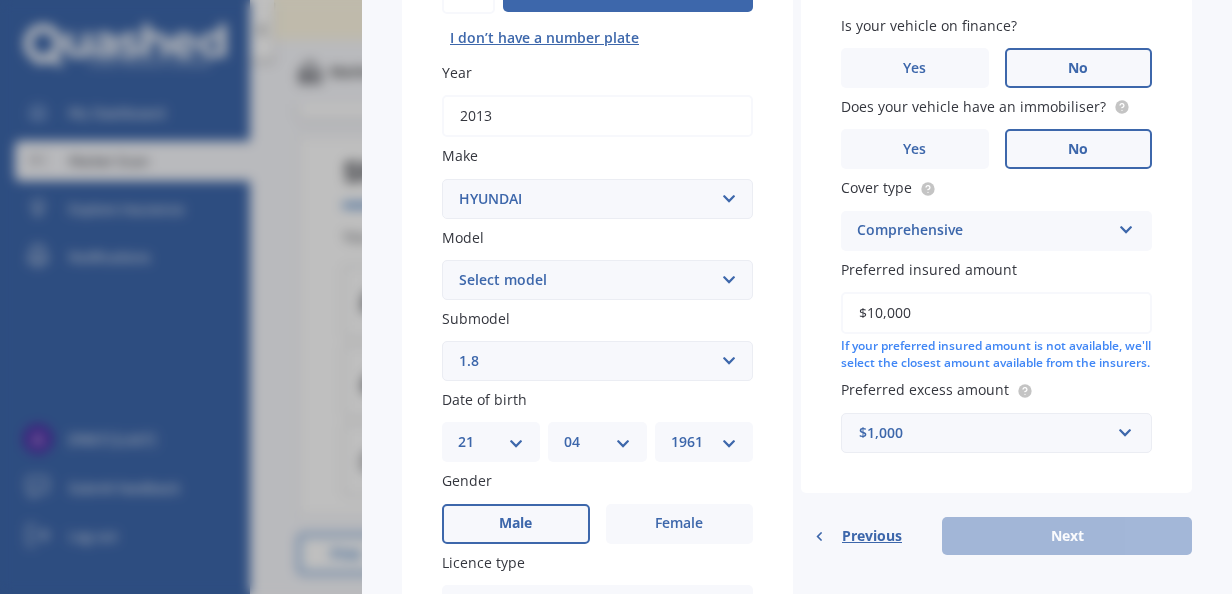scroll, scrollTop: 187, scrollLeft: 0, axis: vertical 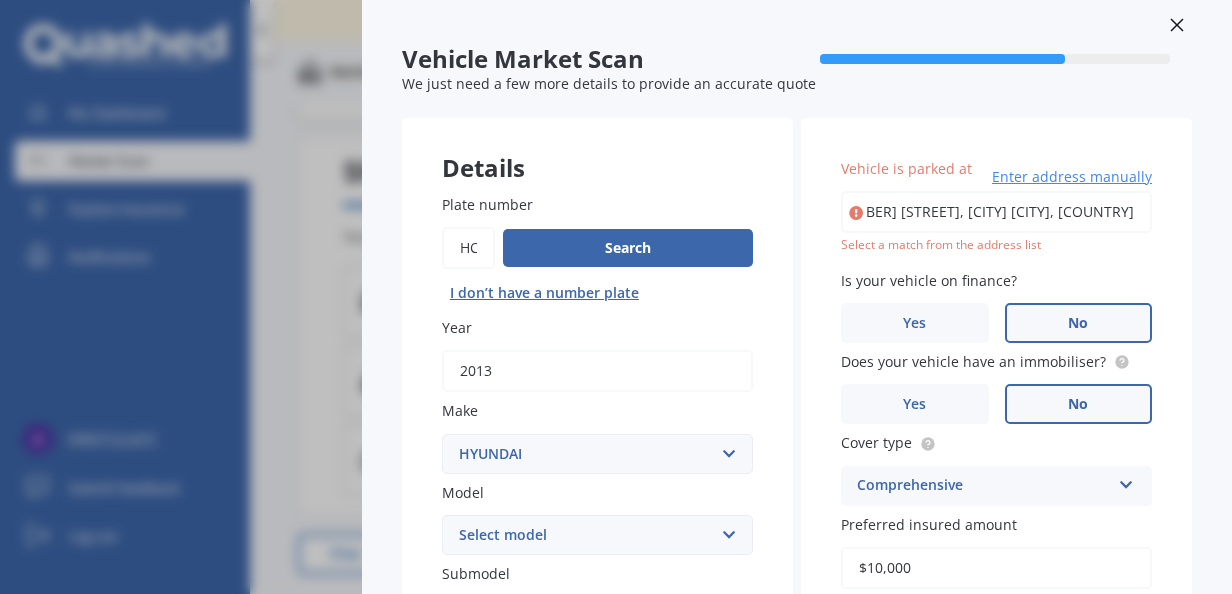 click on "[NUMBER] [STREET], [CITY] [CITY], [COUNTRY]" at bounding box center [996, 212] 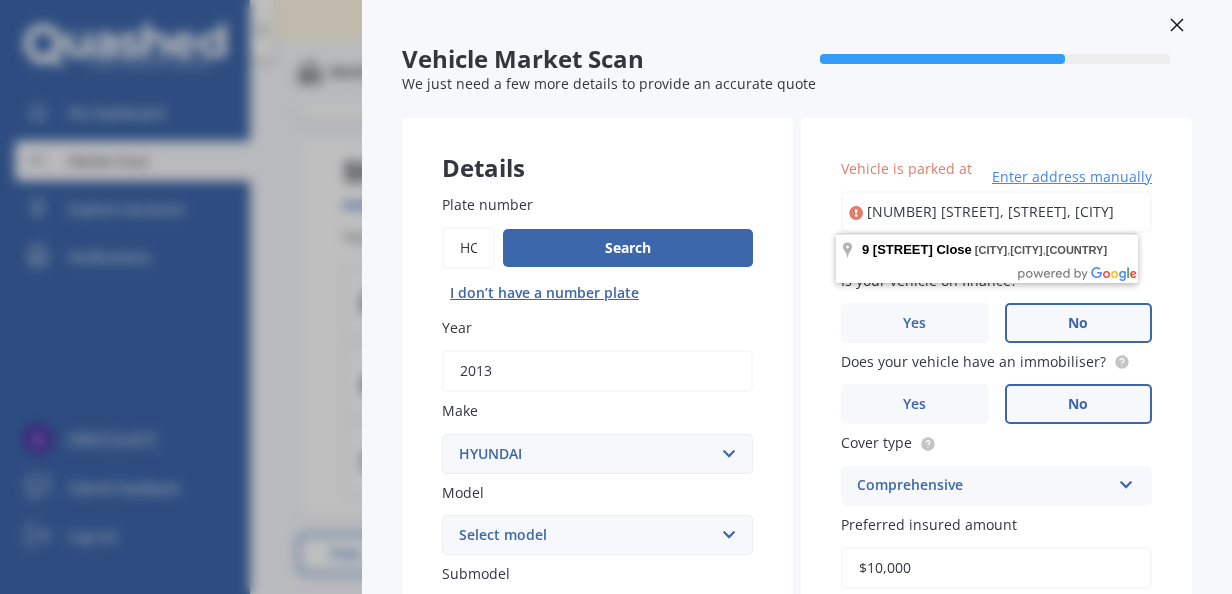 scroll, scrollTop: 0, scrollLeft: 0, axis: both 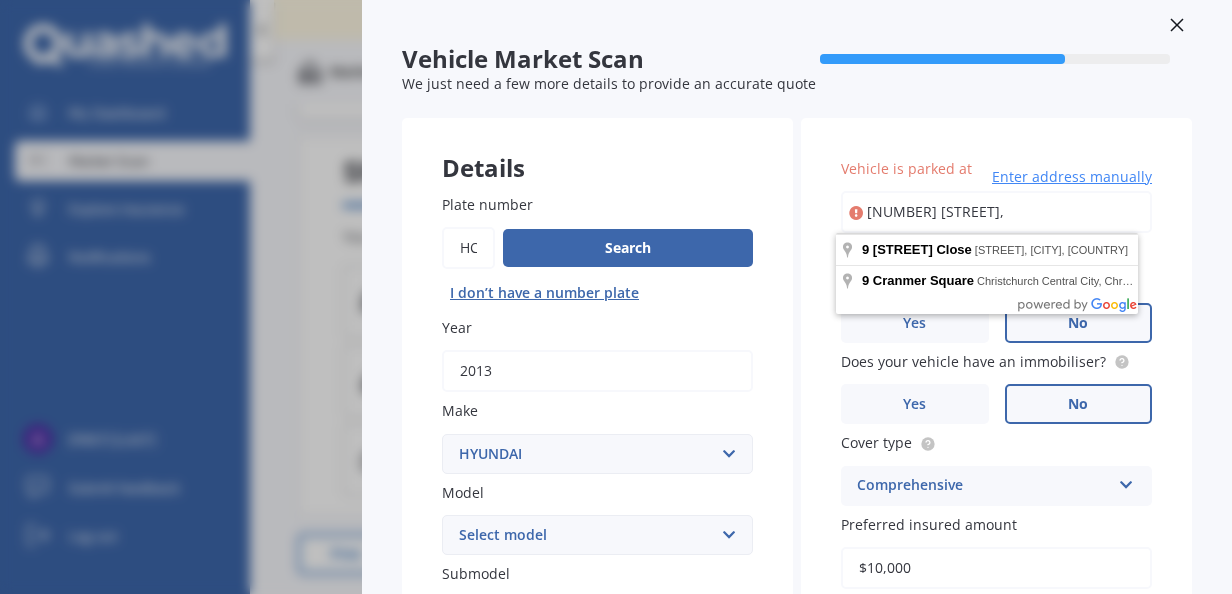 type on "[NUMBER] [STREET]," 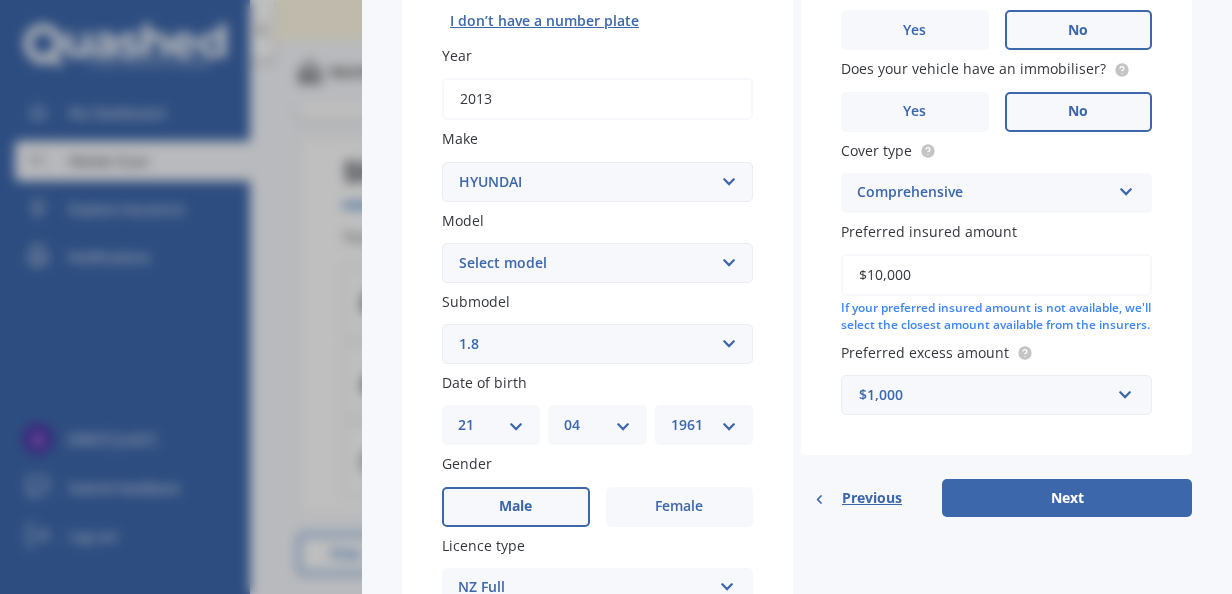 scroll, scrollTop: 298, scrollLeft: 0, axis: vertical 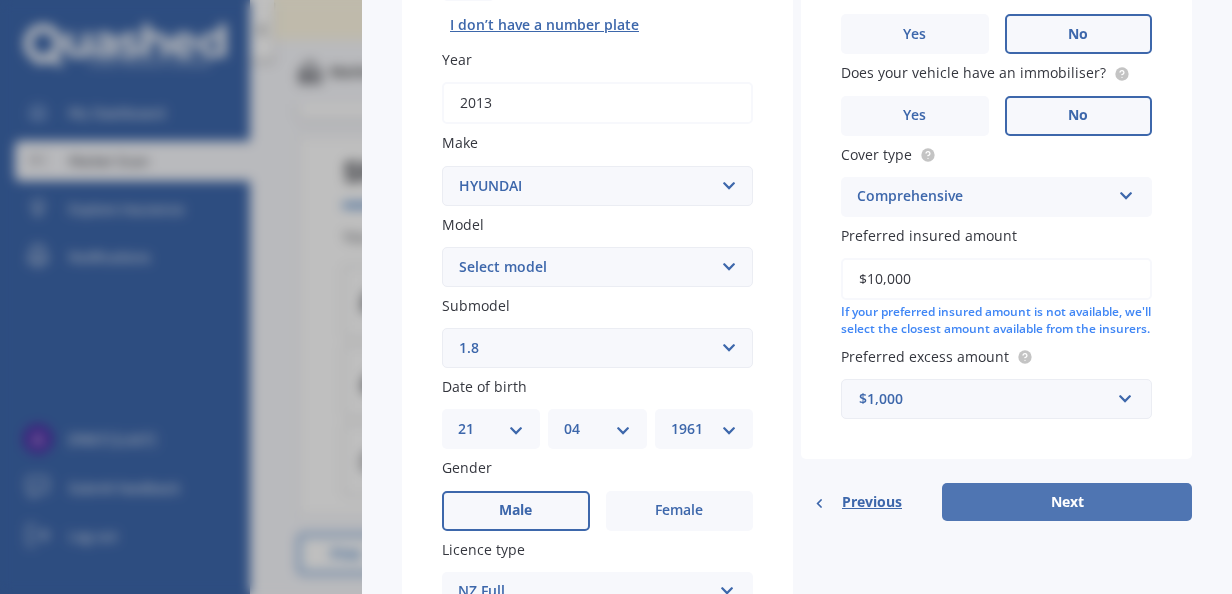 click on "Next" at bounding box center (1067, 502) 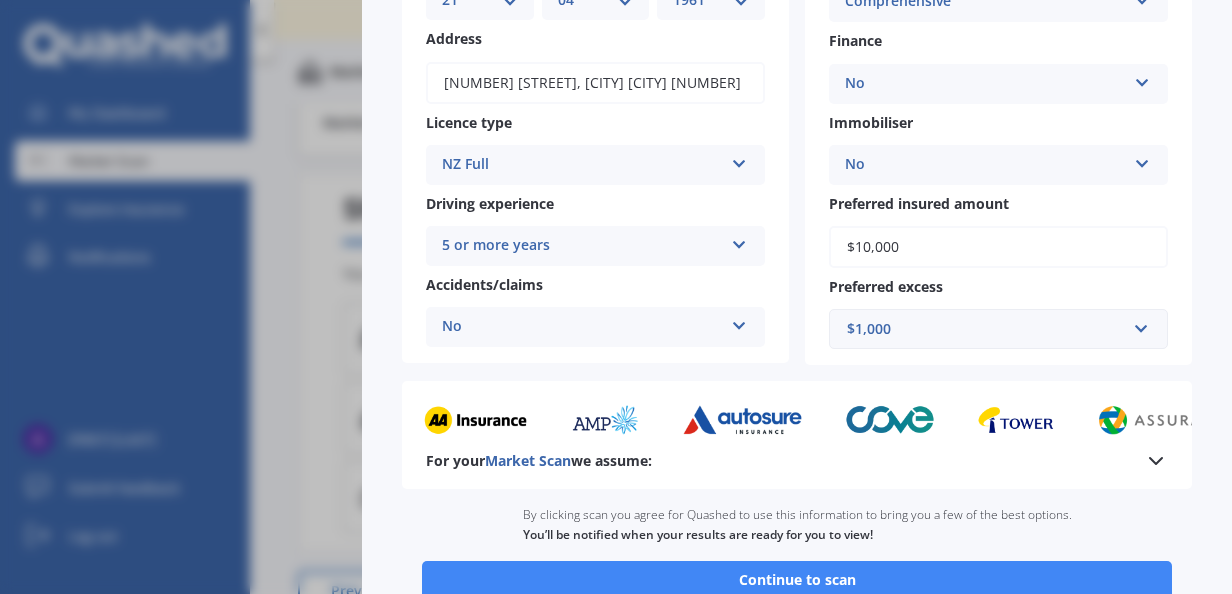 scroll, scrollTop: 0, scrollLeft: 0, axis: both 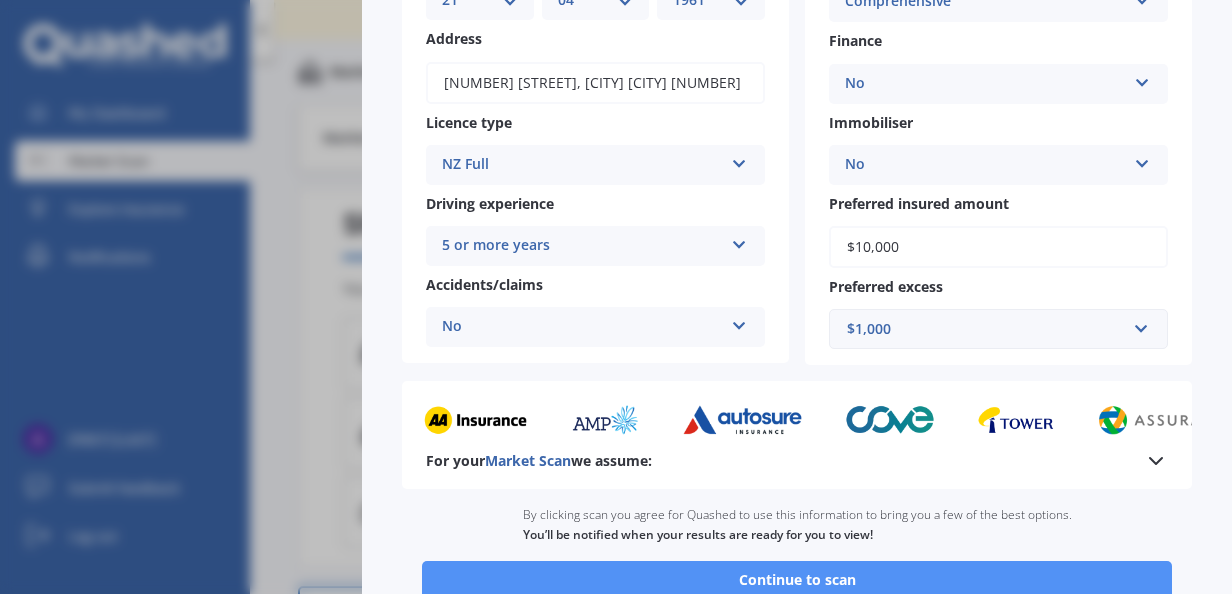 click on "Continue to scan" at bounding box center (797, 580) 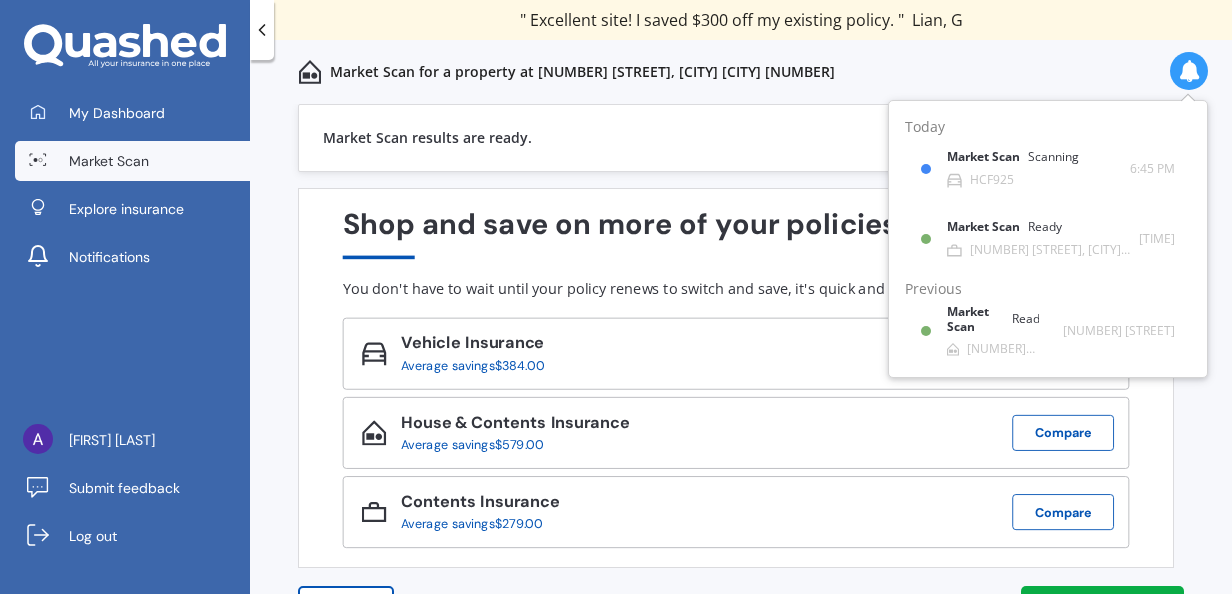 click on "Market Scan for a property at [NUMBER] [STREET], [CITY] [CITY] [NUMBER]" at bounding box center [741, 72] 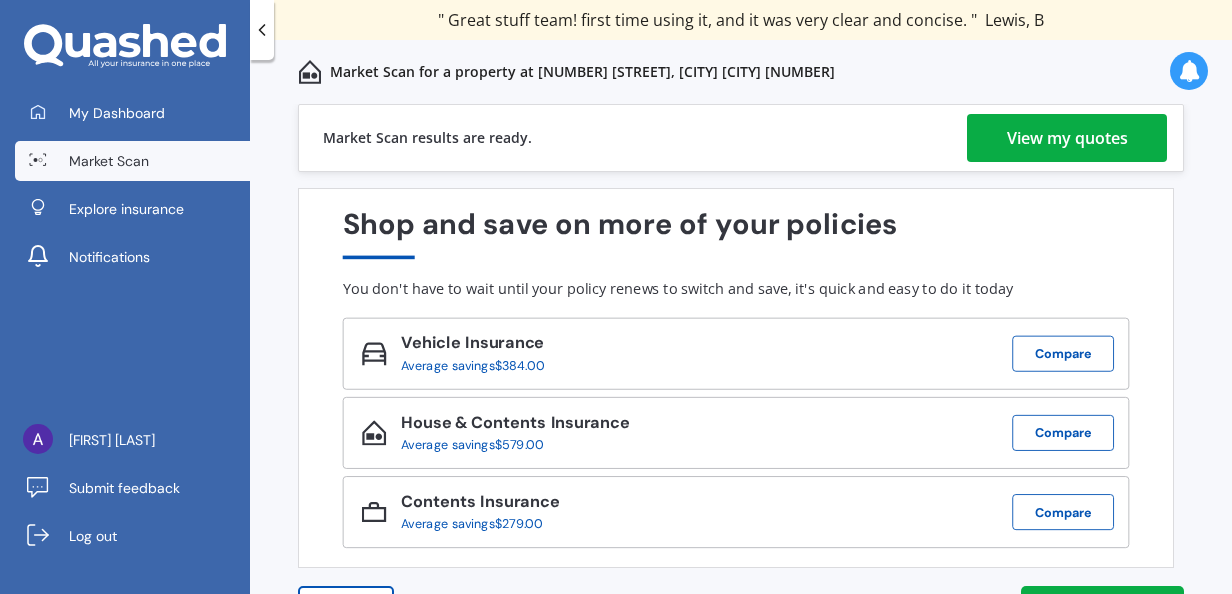 click on "View my quotes" at bounding box center [1067, 138] 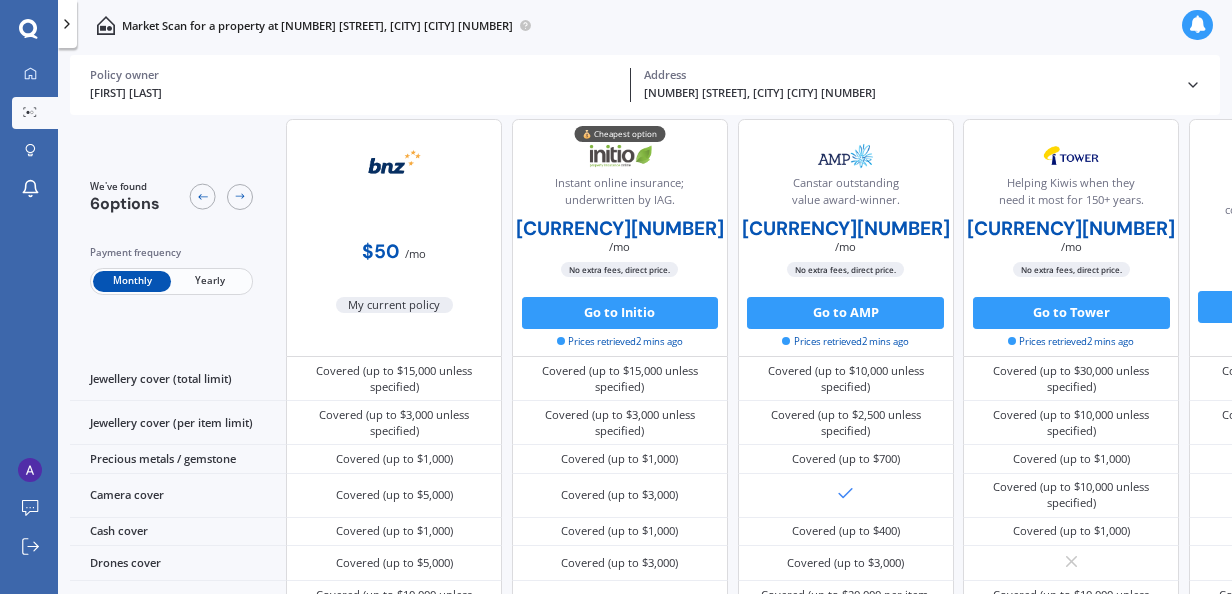 scroll, scrollTop: 0, scrollLeft: 0, axis: both 